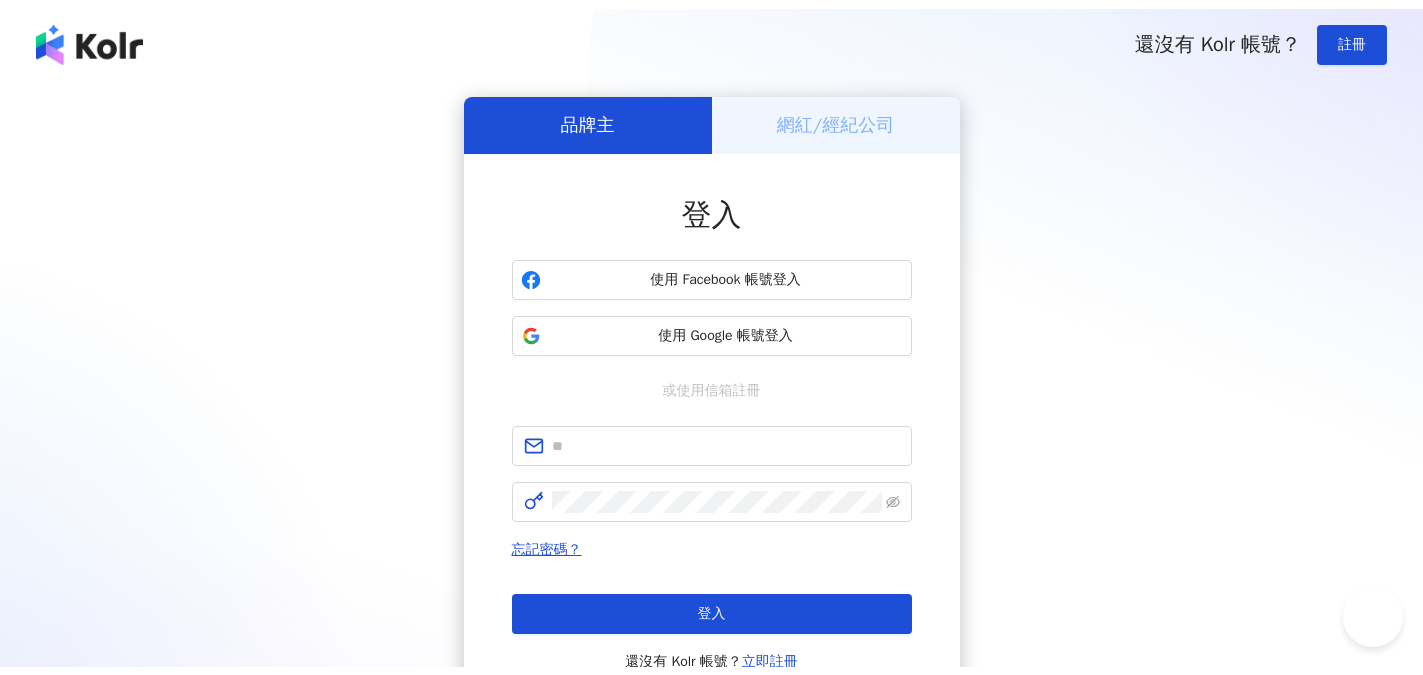 scroll, scrollTop: 0, scrollLeft: 0, axis: both 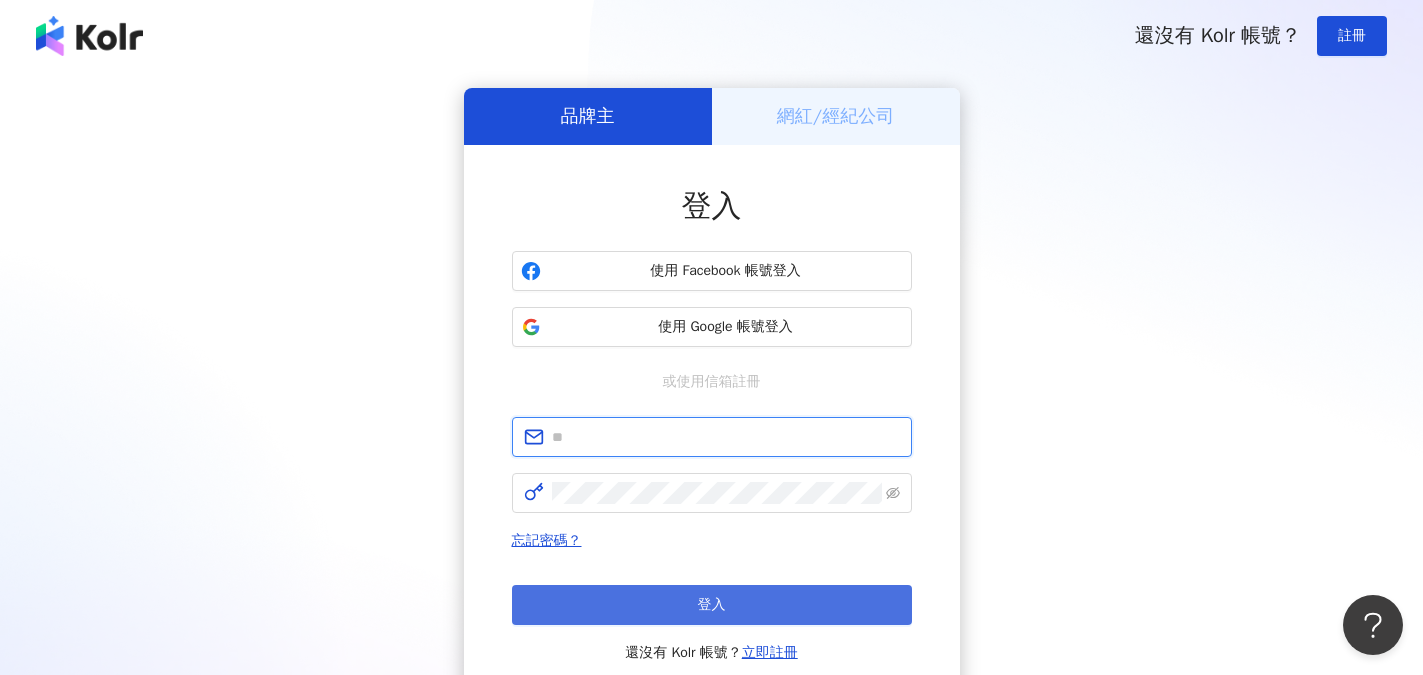type on "**********" 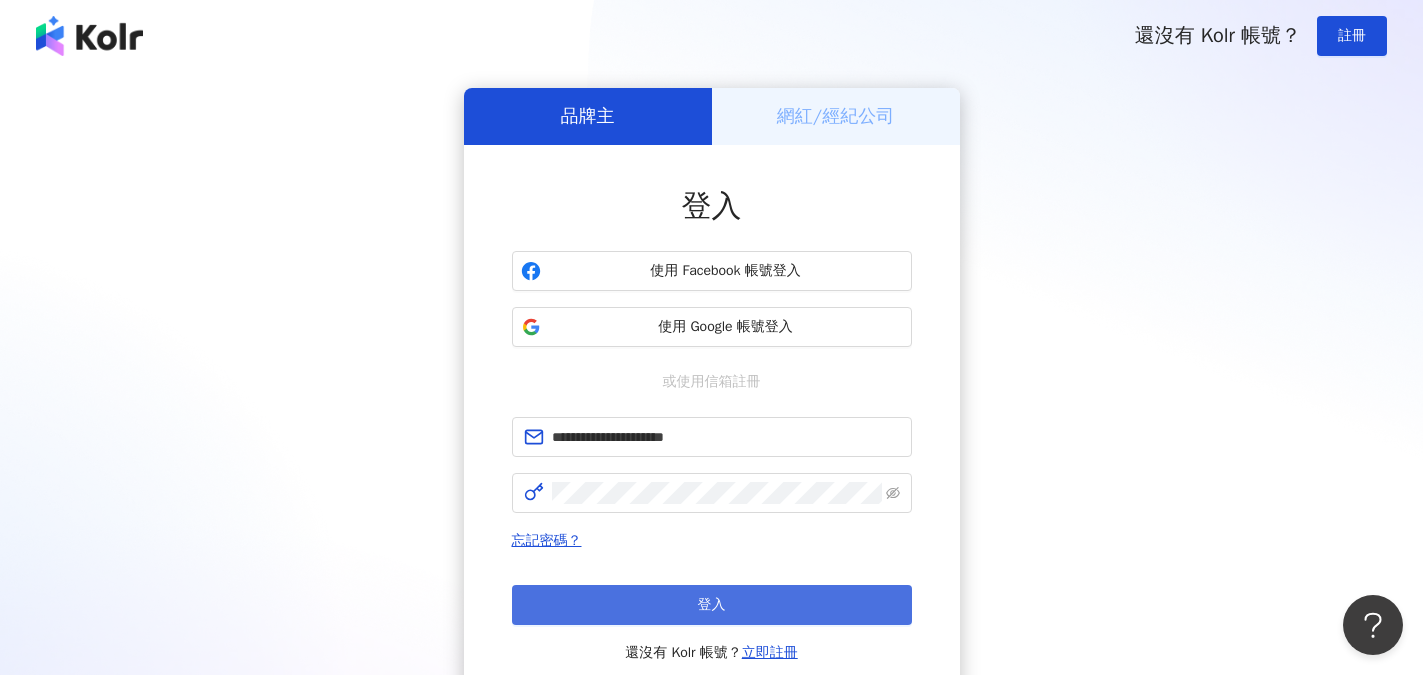click on "登入" at bounding box center (712, 605) 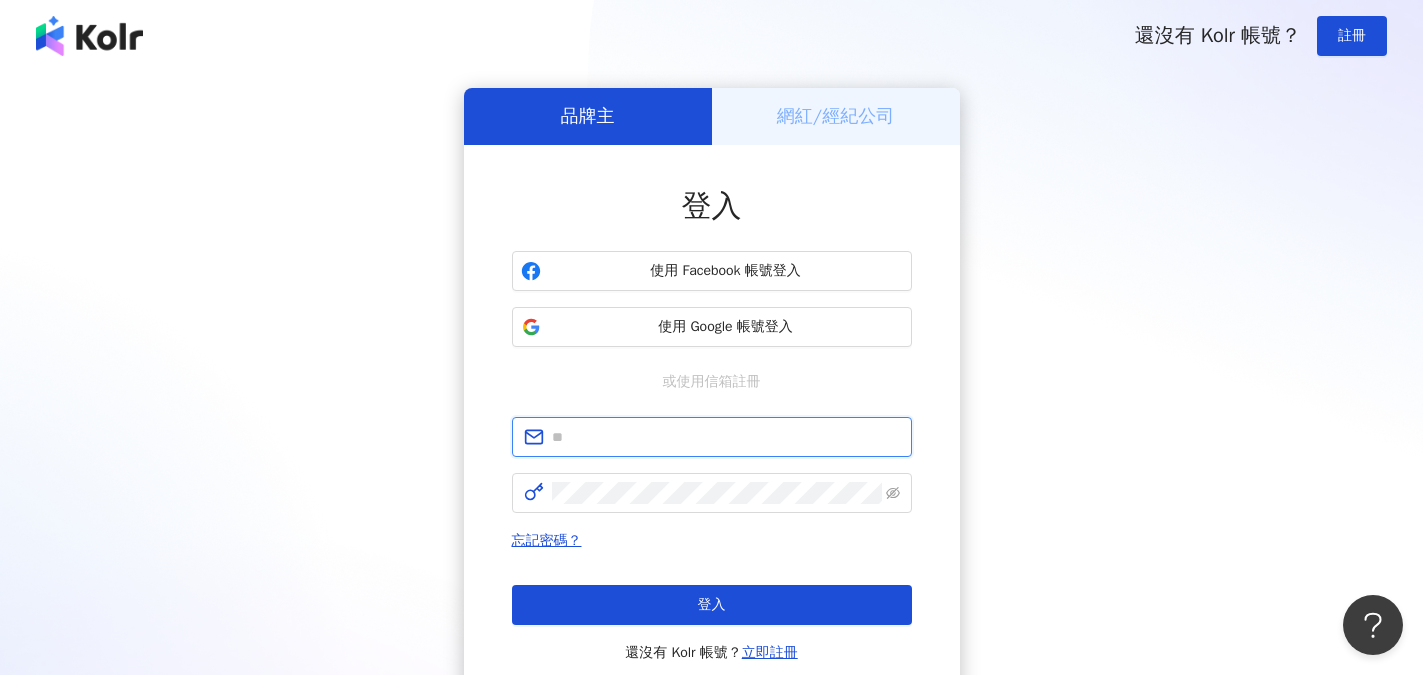 type on "**********" 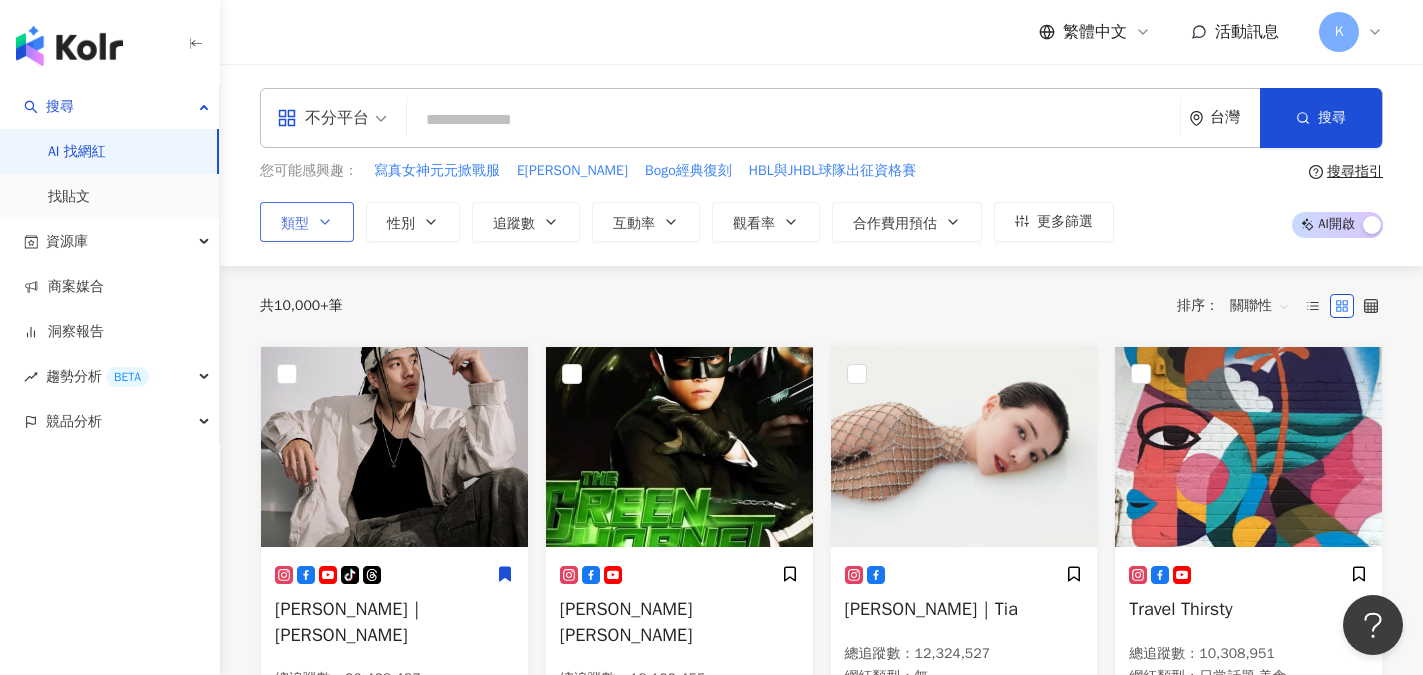click 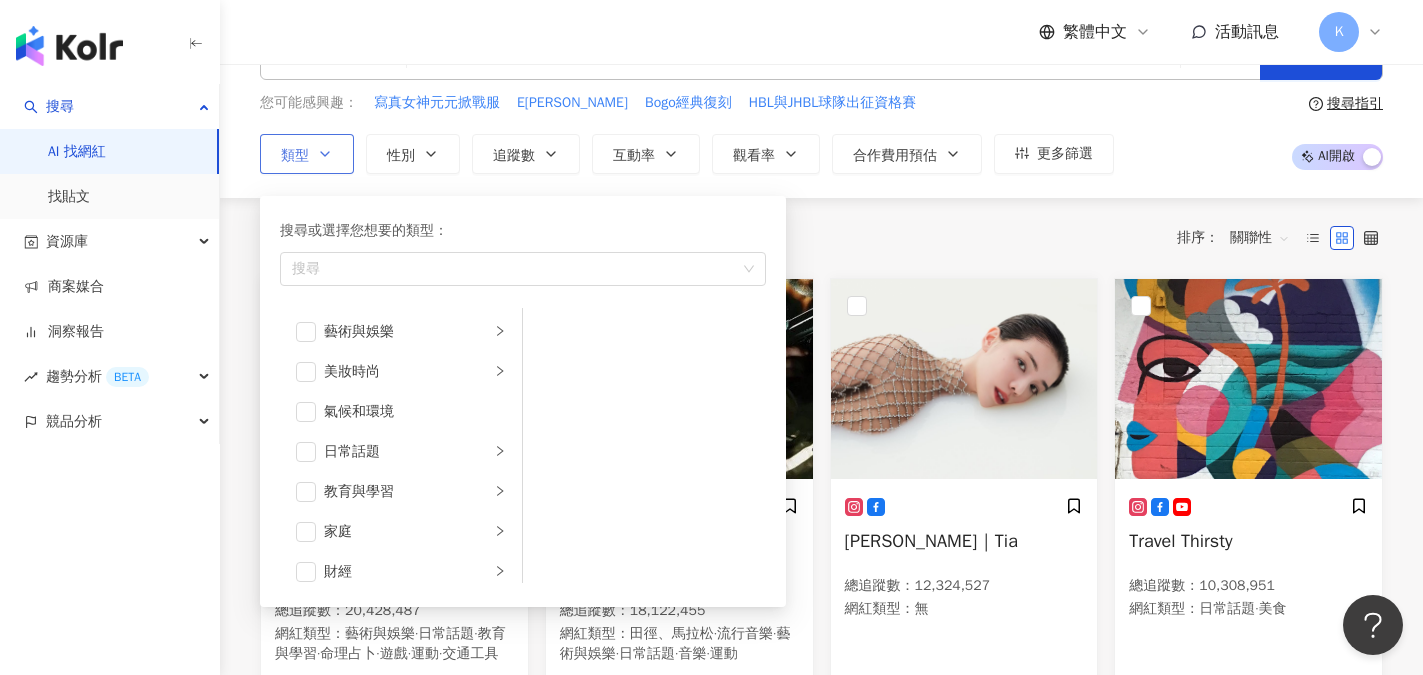 scroll, scrollTop: 100, scrollLeft: 0, axis: vertical 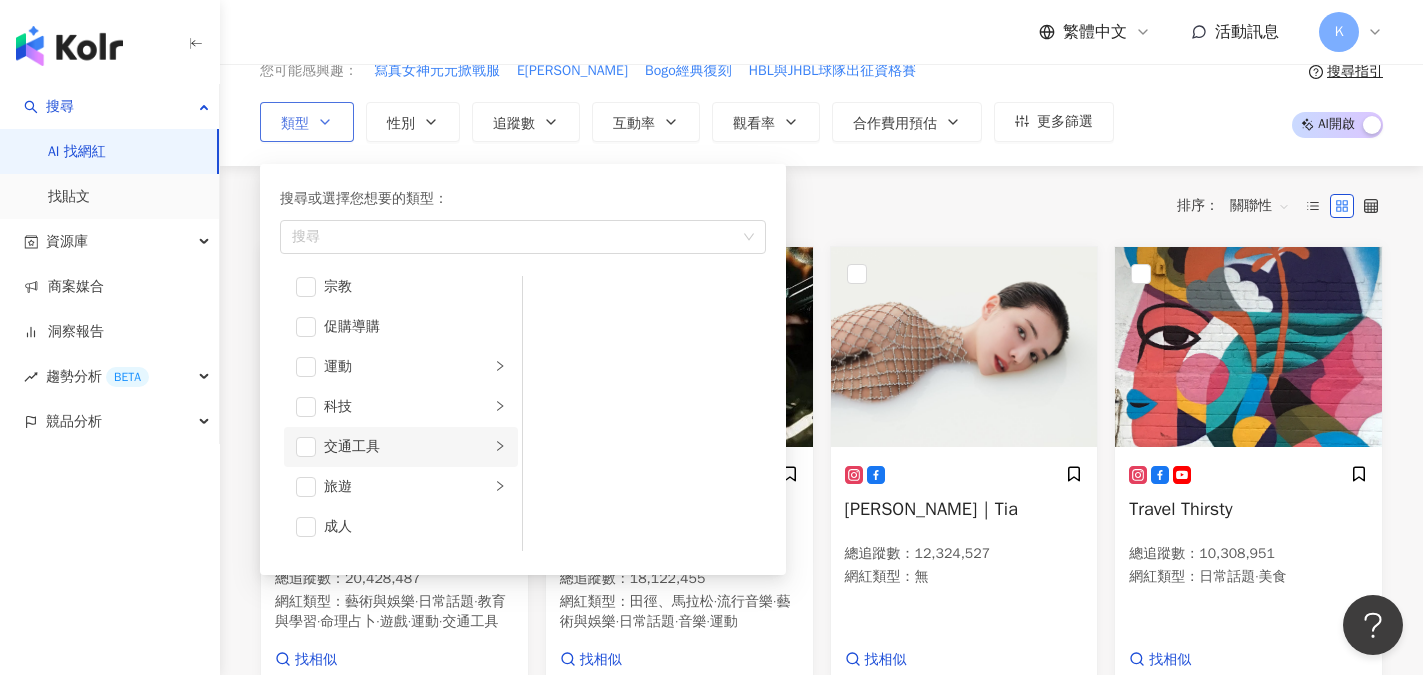 click on "交通工具" at bounding box center (407, 447) 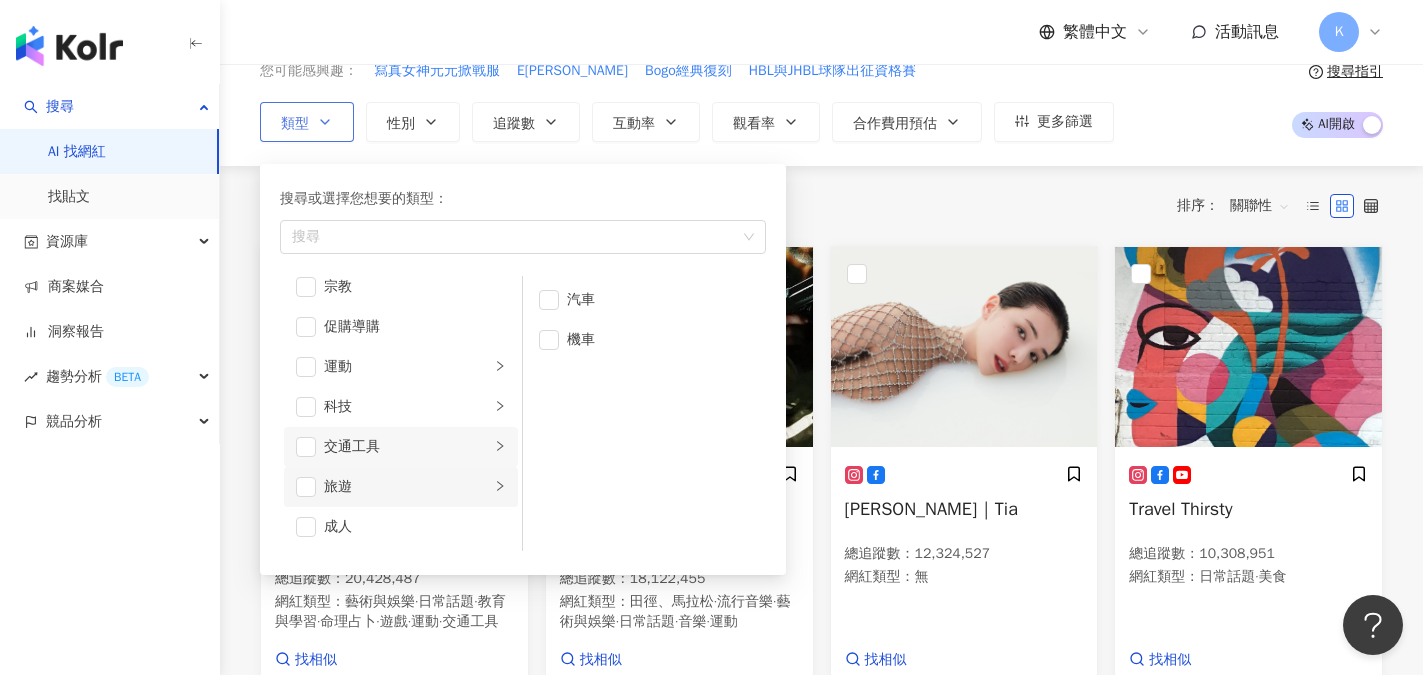 click on "旅遊" at bounding box center [407, 487] 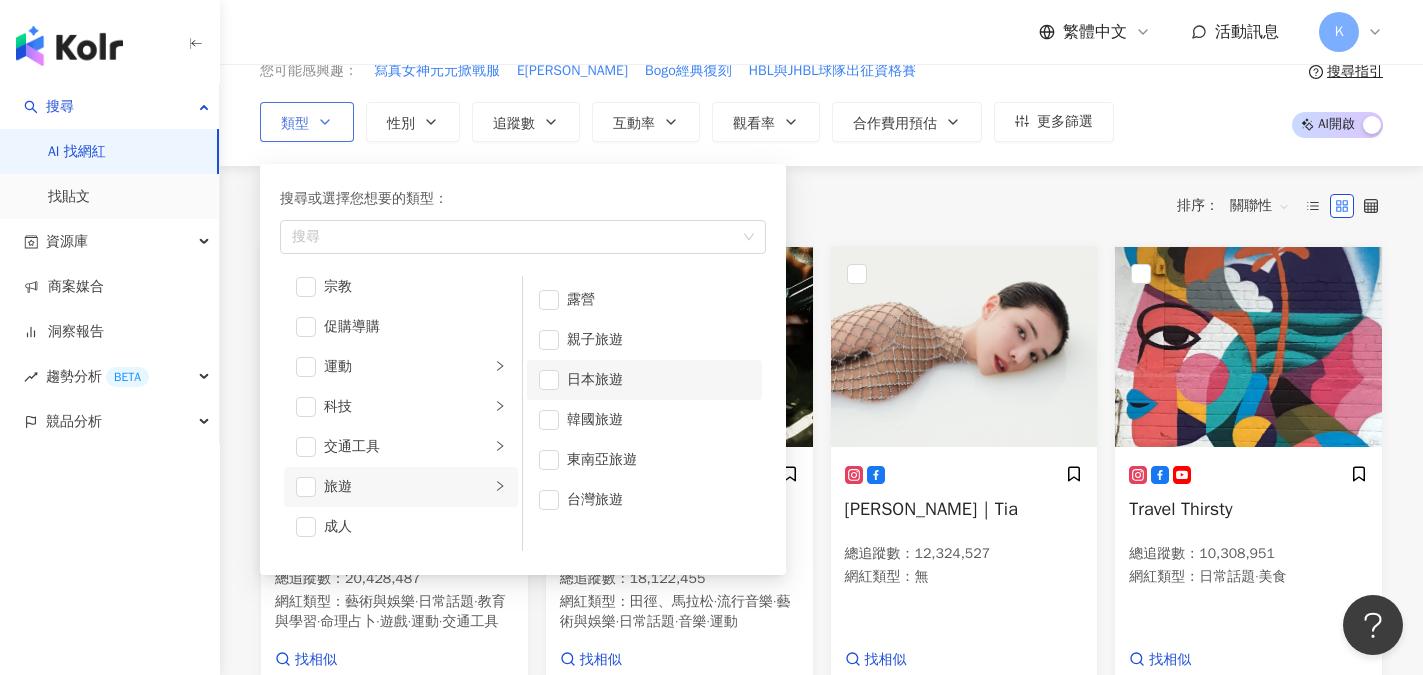 click on "日本旅遊" at bounding box center [658, 380] 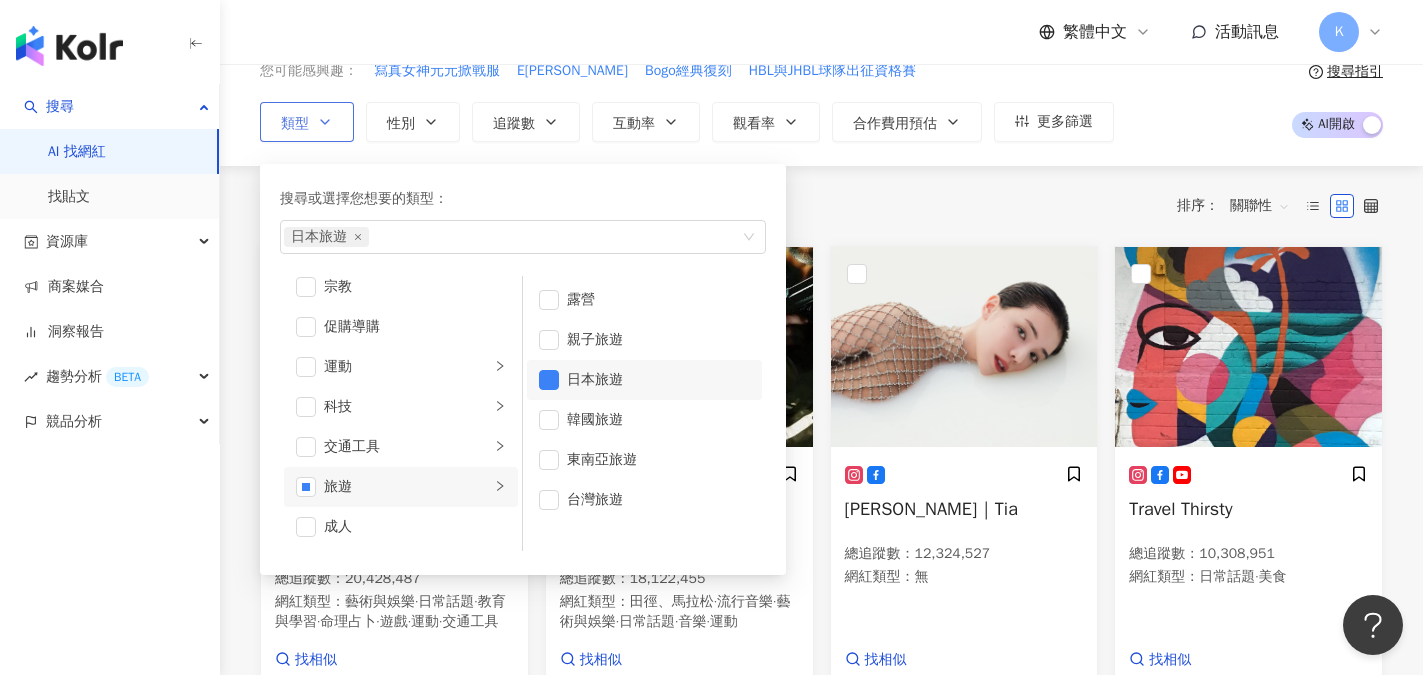 scroll, scrollTop: 200, scrollLeft: 0, axis: vertical 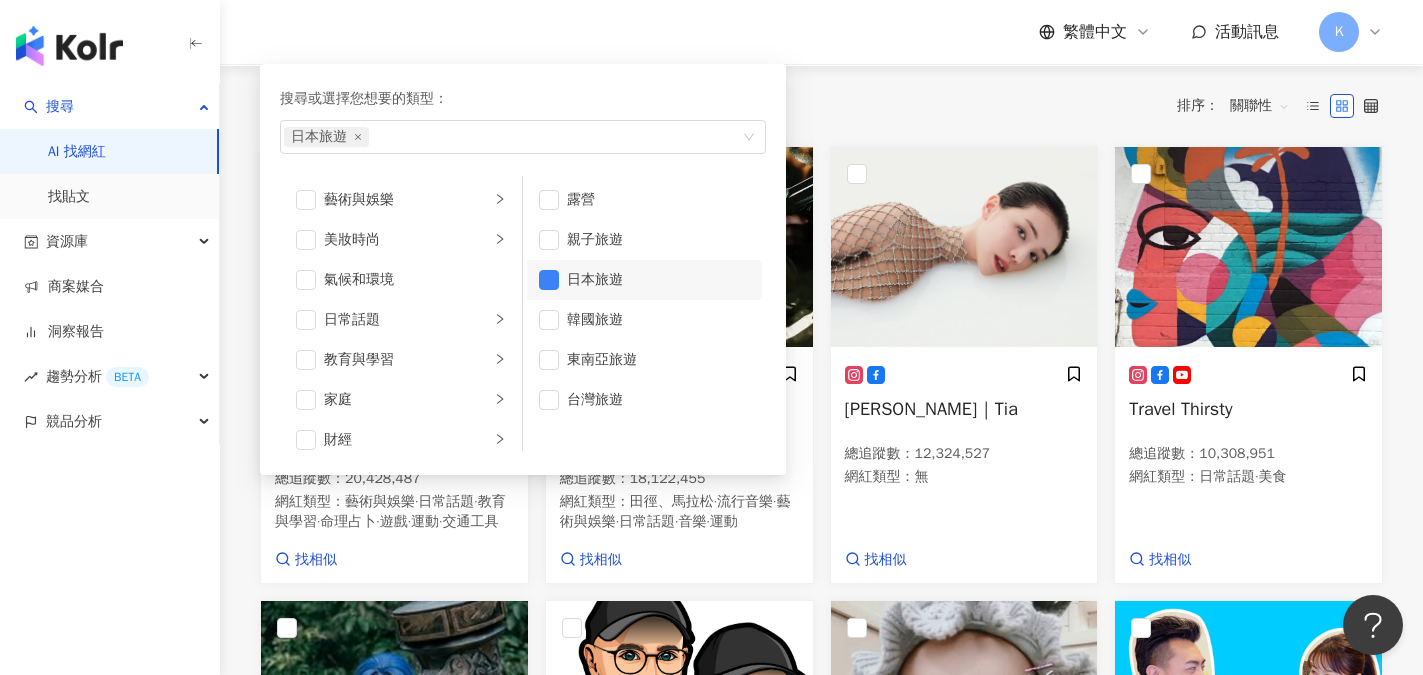 click on "繁體中文 活動訊息 K" at bounding box center [821, 32] 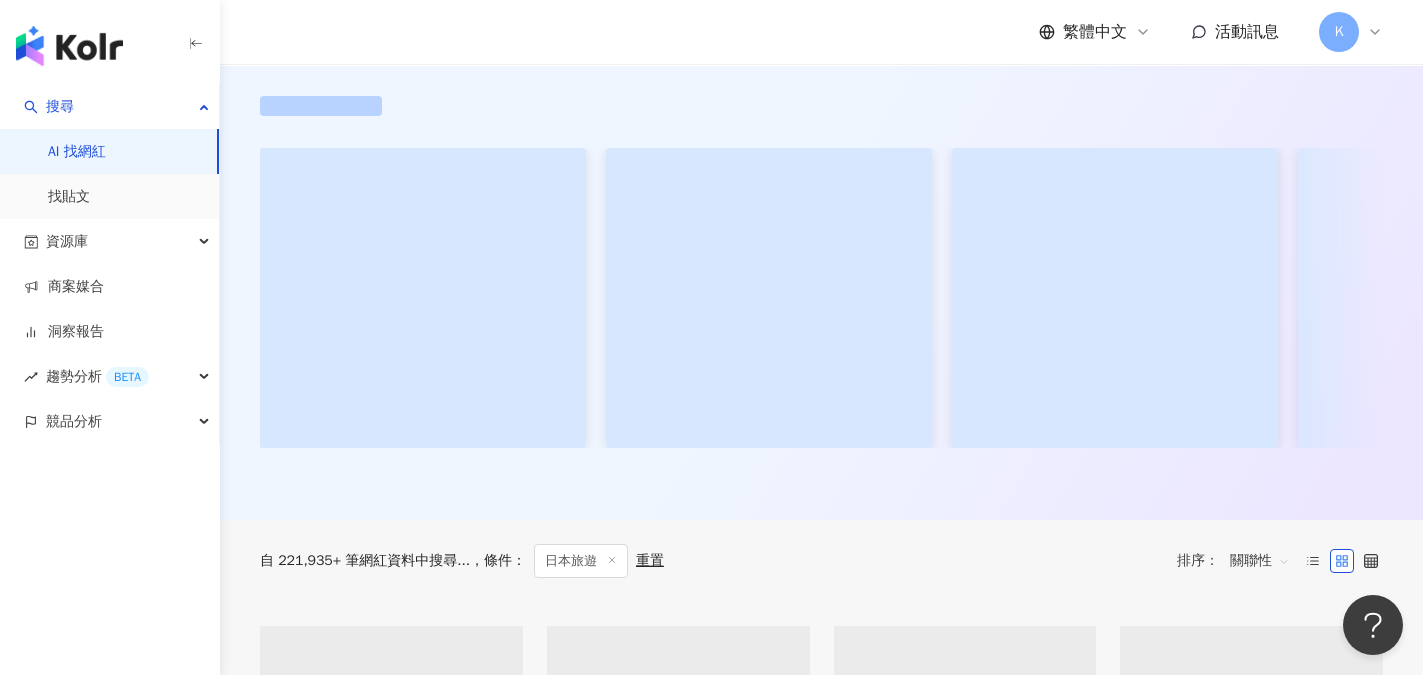 scroll, scrollTop: 0, scrollLeft: 0, axis: both 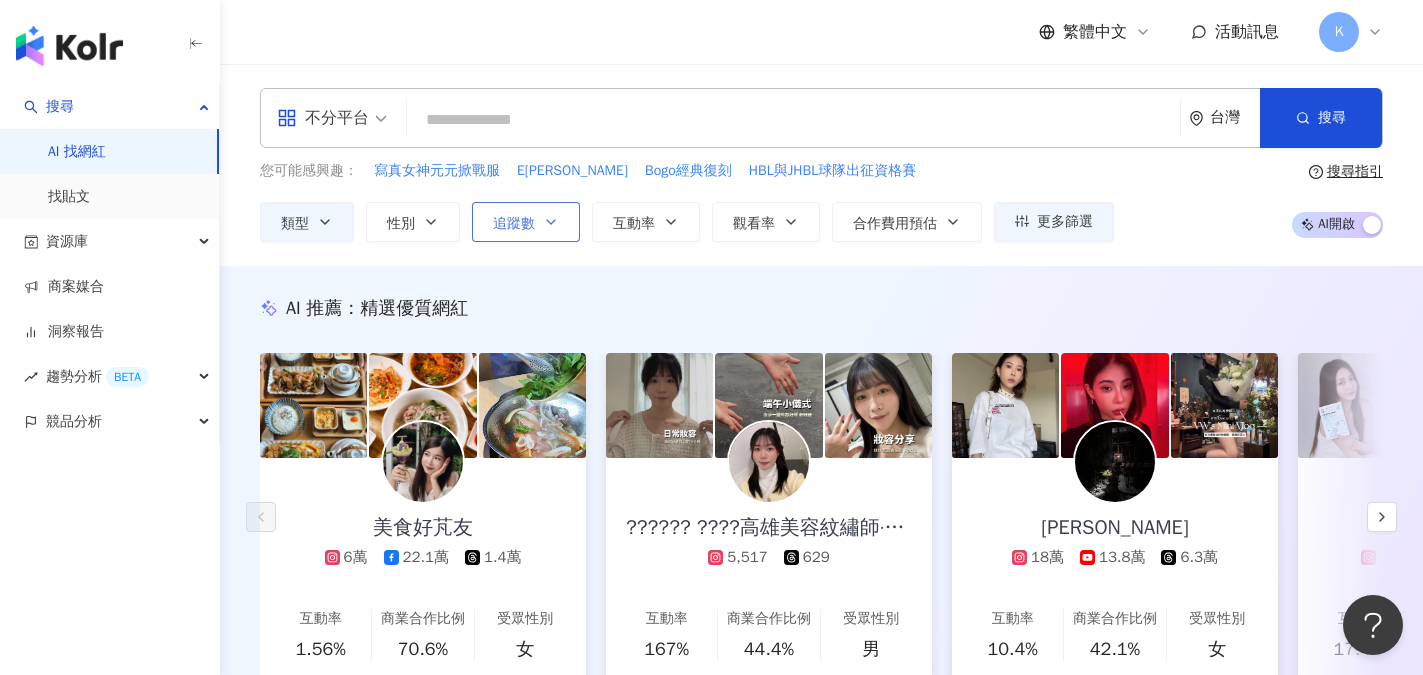 click on "追蹤數" at bounding box center [526, 222] 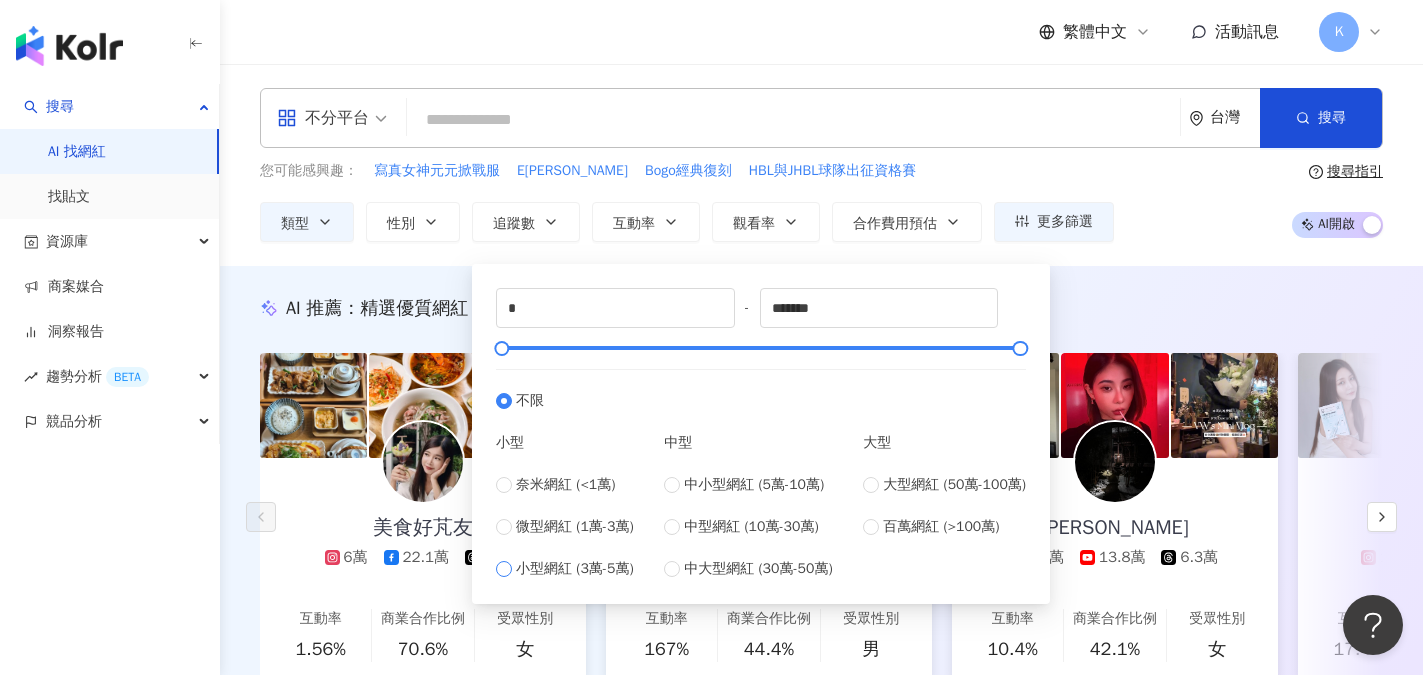 click on "小型網紅 (3萬-5萬)" at bounding box center [575, 569] 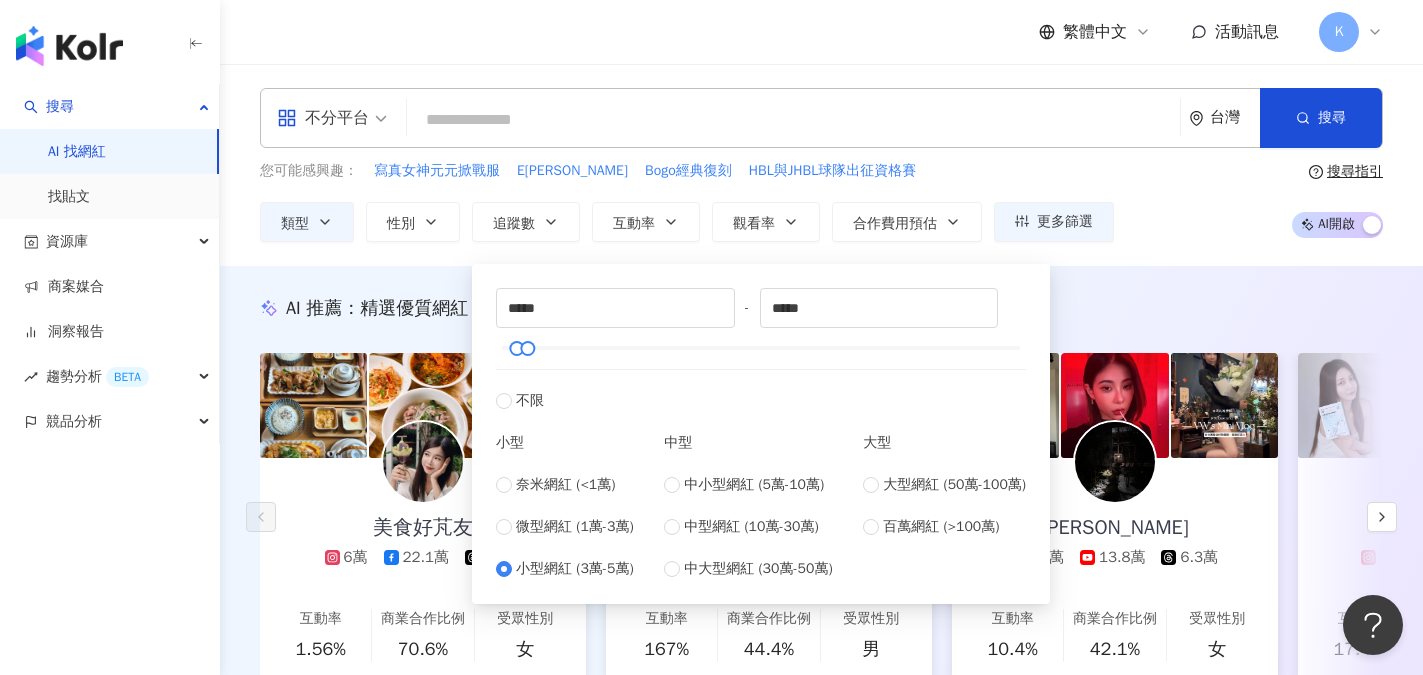click on "您可能感興趣： 寫真女神元元掀戰服  E美雪U  Bogo經典復刻  HBL與JHBL球隊出征資格賽  類型 性別 追蹤數 互動率 觀看率 合作費用預估  更多篩選 *****  -  ***** 不限 小型 奈米網紅 (<1萬) 微型網紅 (1萬-3萬) 小型網紅 (3萬-5萬) 中型 中小型網紅 (5萬-10萬) 中型網紅 (10萬-30萬) 中大型網紅 (30萬-50萬) 大型 大型網紅 (50萬-100萬) 百萬網紅 (>100萬) 搜尋指引 AI  開啟 AI  關閉" at bounding box center [821, 201] 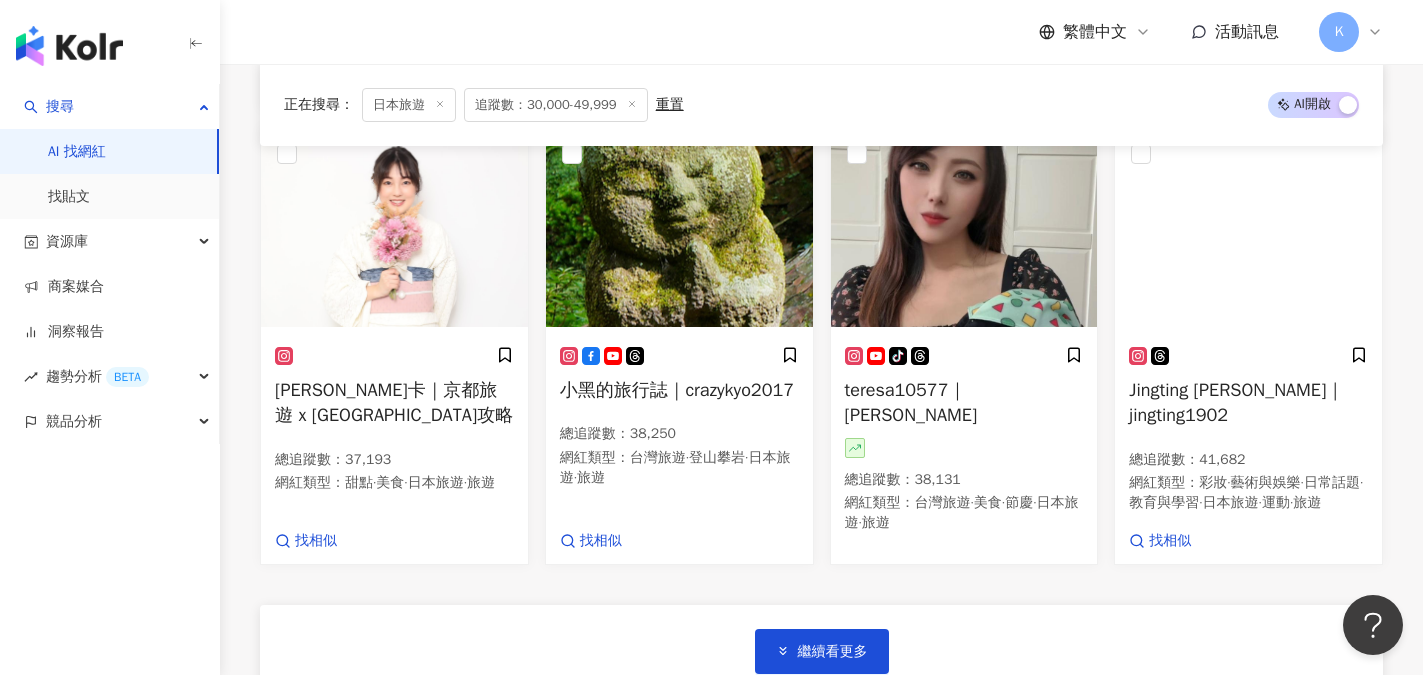 scroll, scrollTop: 1600, scrollLeft: 0, axis: vertical 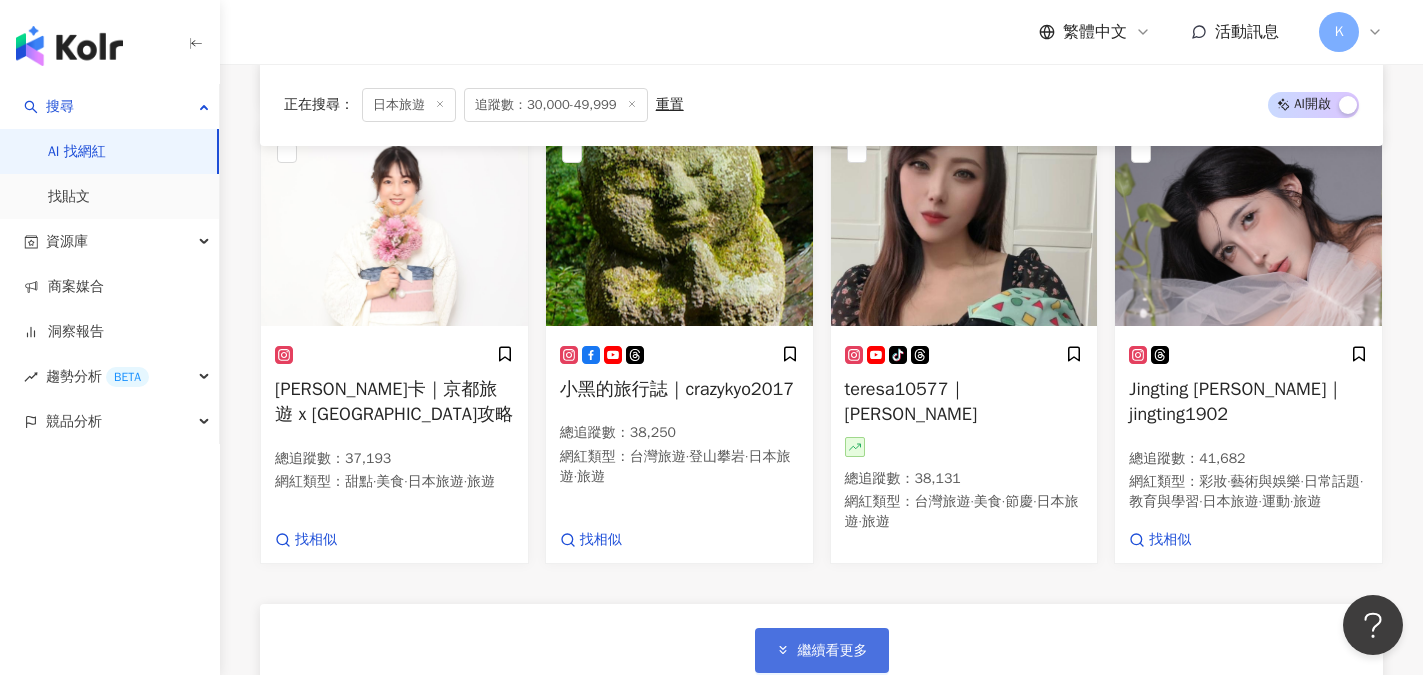 click on "繼續看更多" at bounding box center [822, 650] 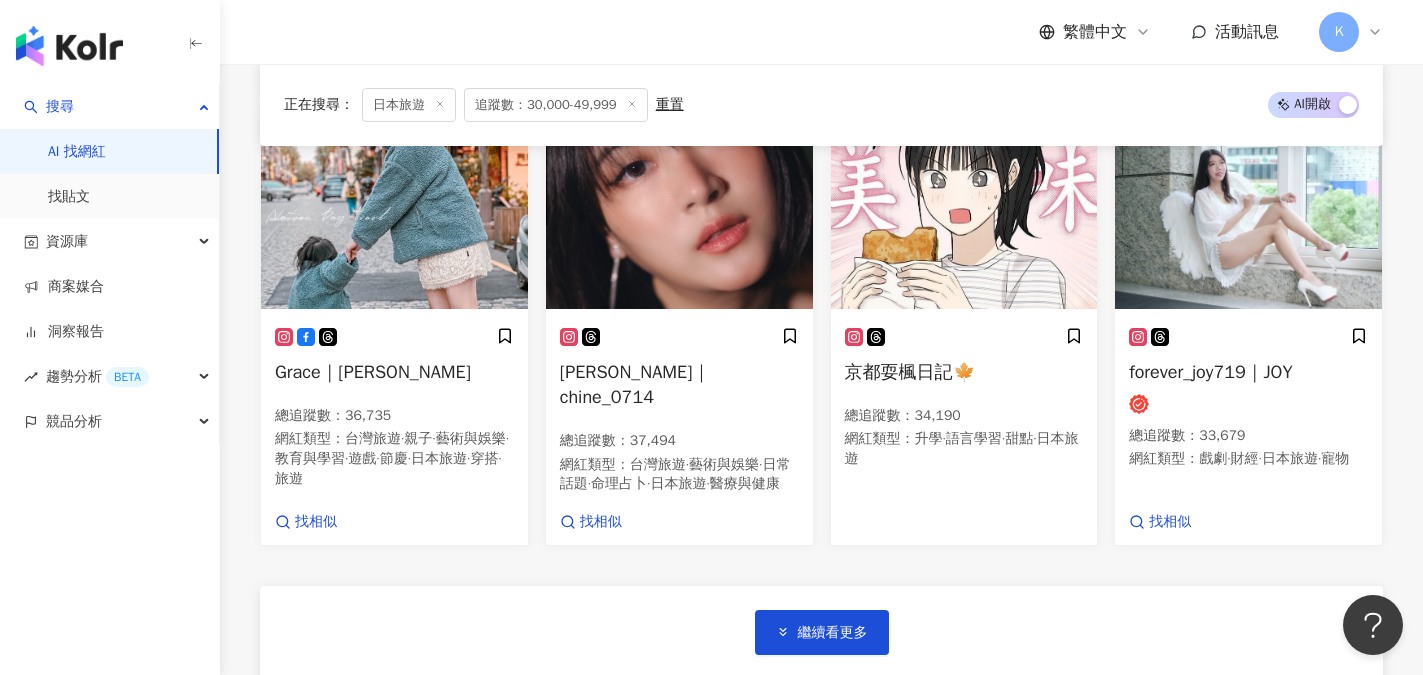 scroll, scrollTop: 3200, scrollLeft: 0, axis: vertical 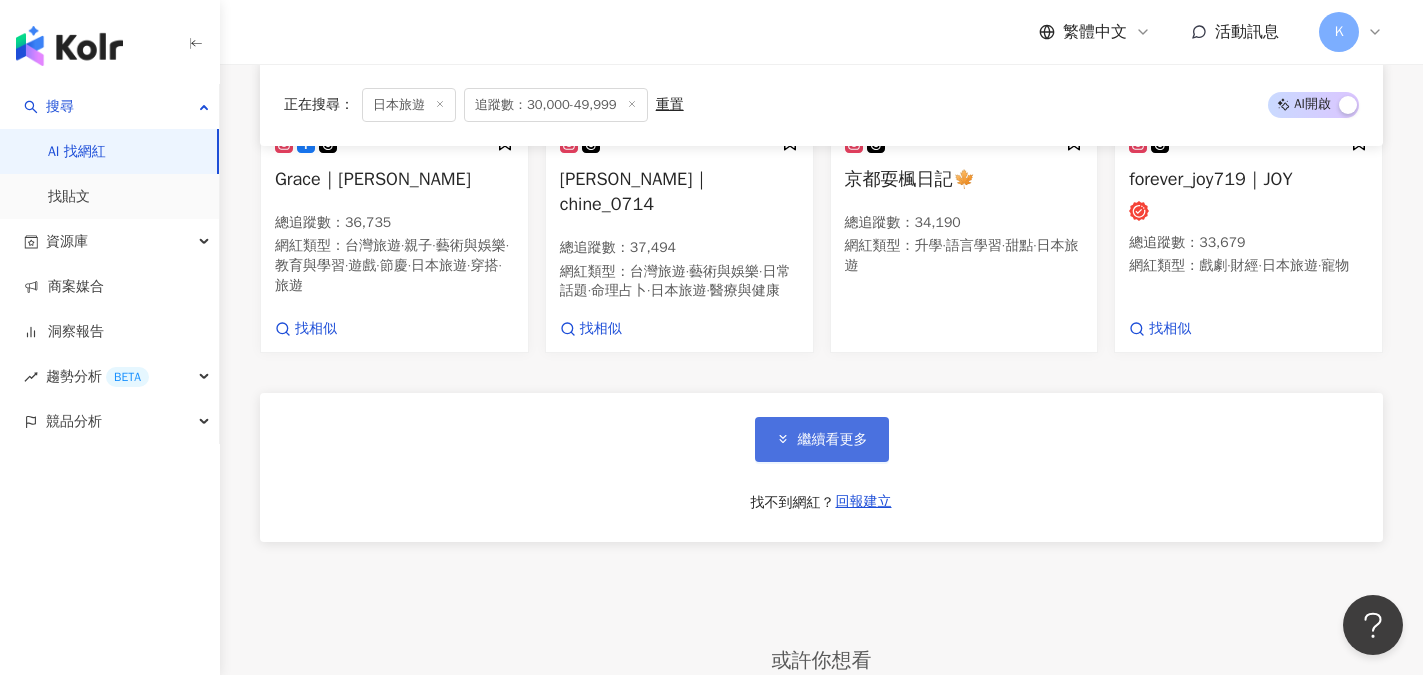 click on "繼續看更多" at bounding box center (833, 440) 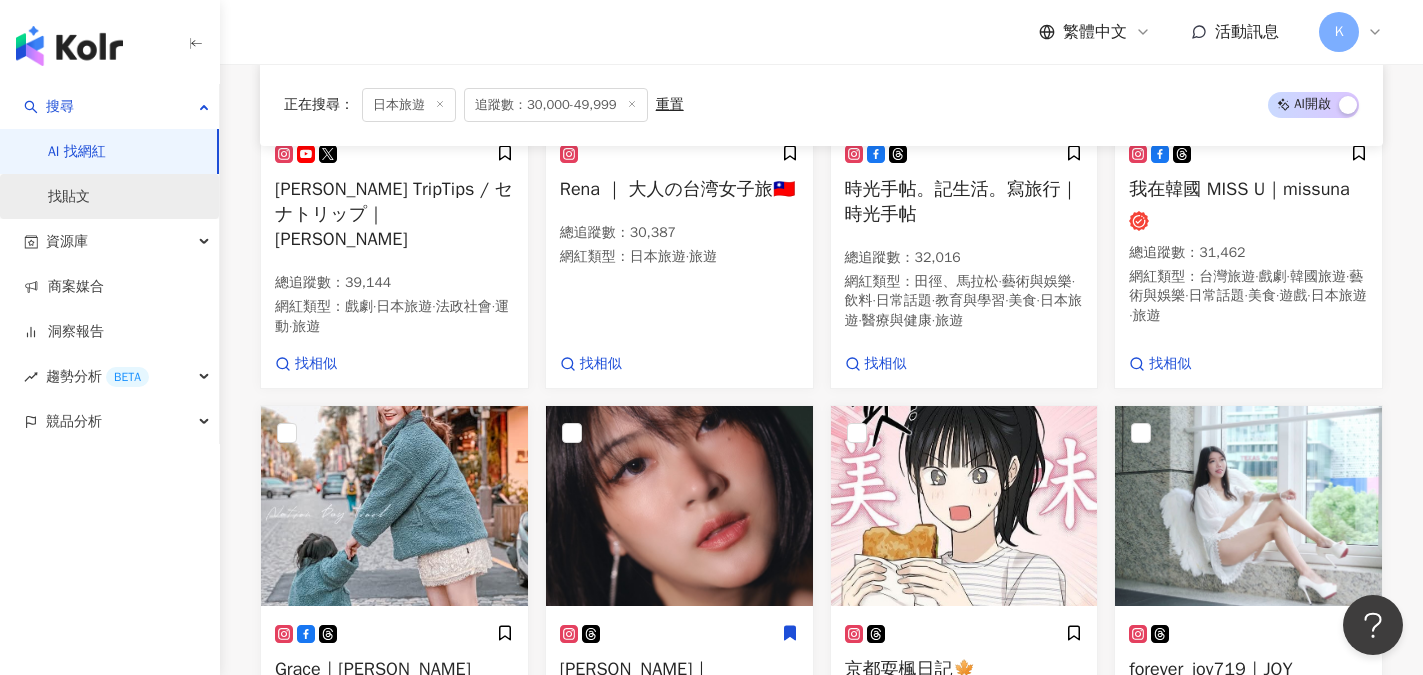 scroll, scrollTop: 2700, scrollLeft: 0, axis: vertical 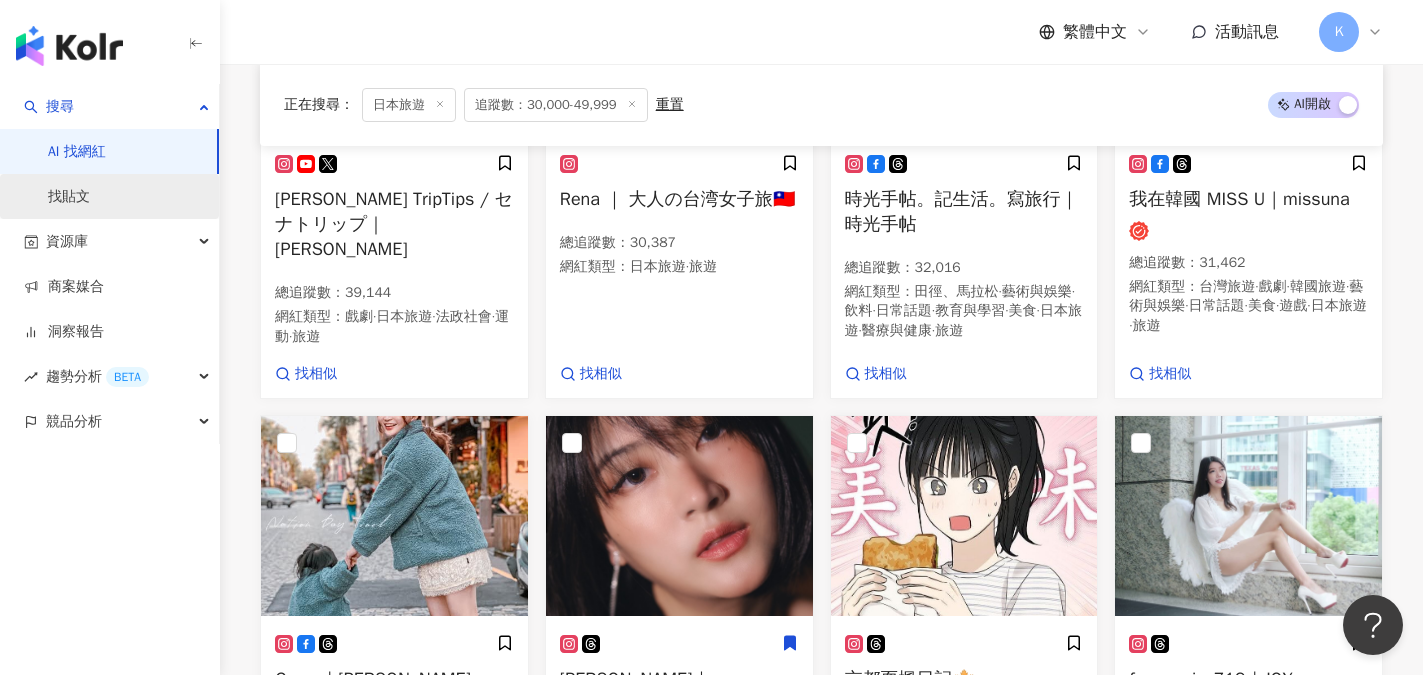 click on "找貼文" at bounding box center (69, 197) 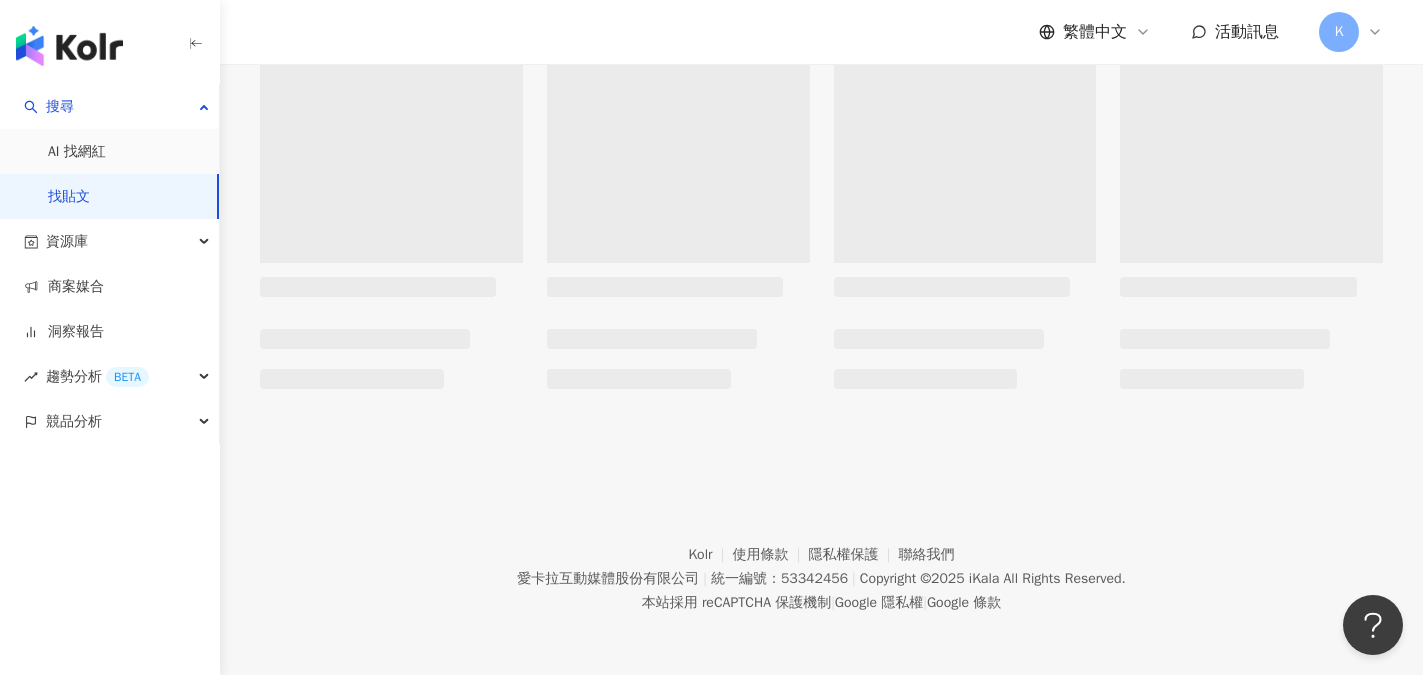 scroll, scrollTop: 0, scrollLeft: 0, axis: both 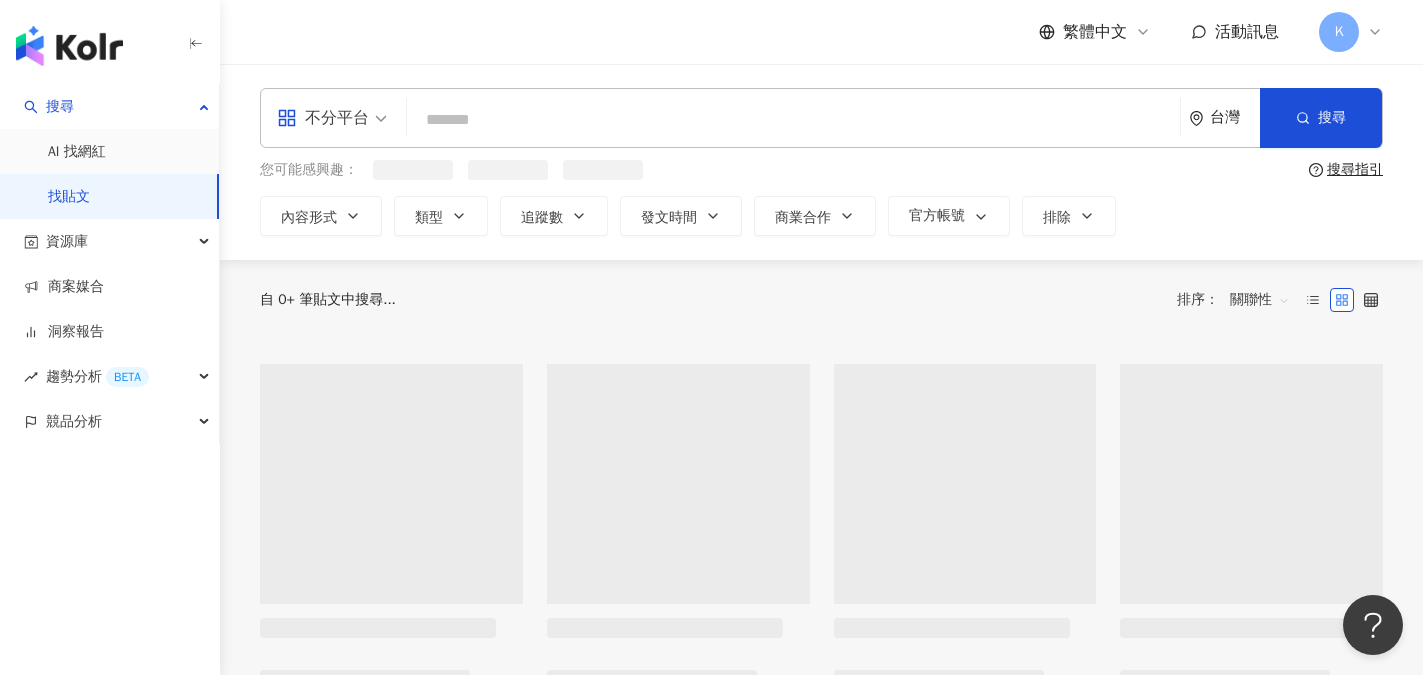 click at bounding box center (793, 119) 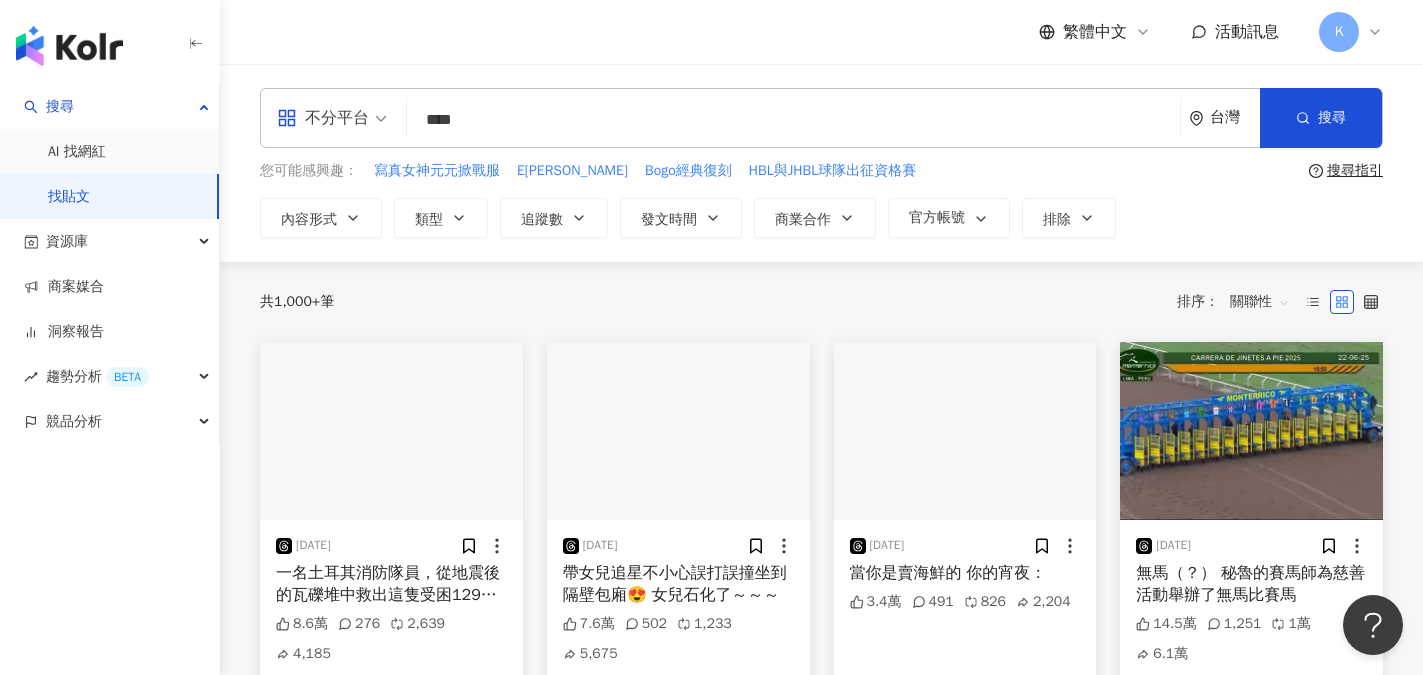 type on "****" 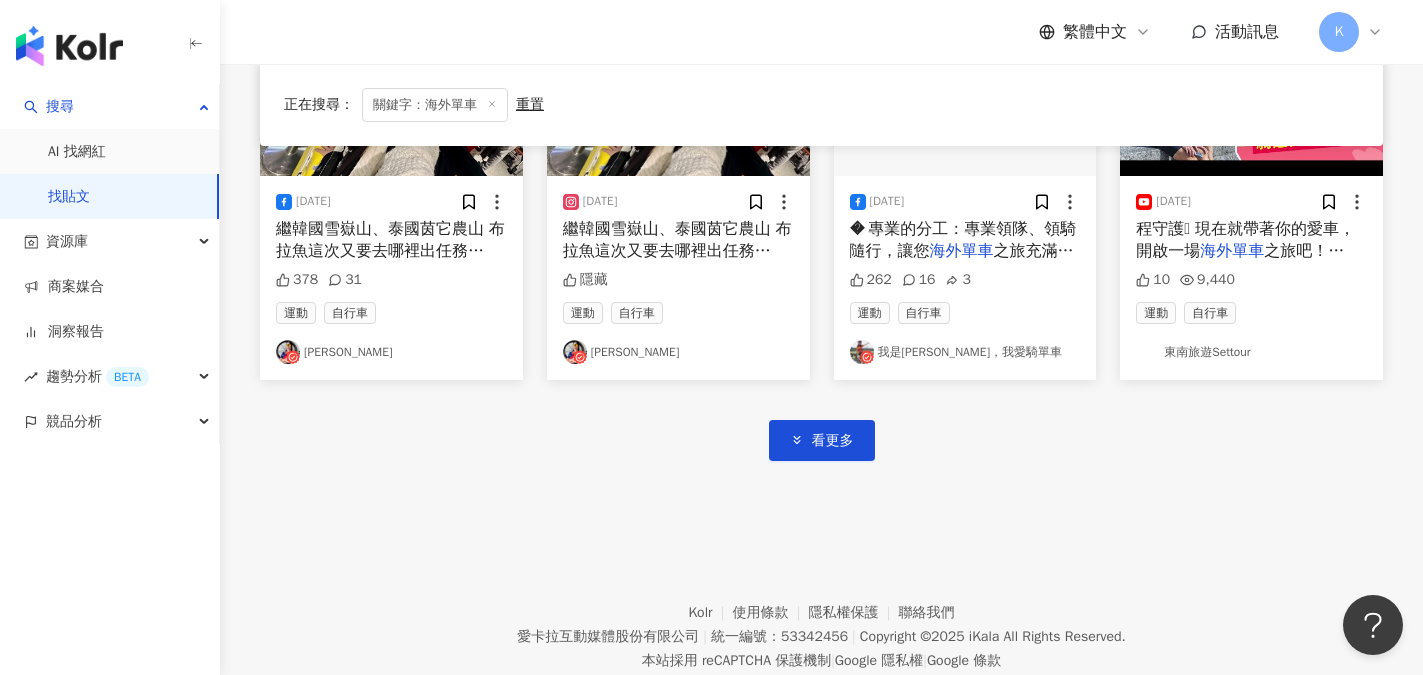 scroll, scrollTop: 1200, scrollLeft: 0, axis: vertical 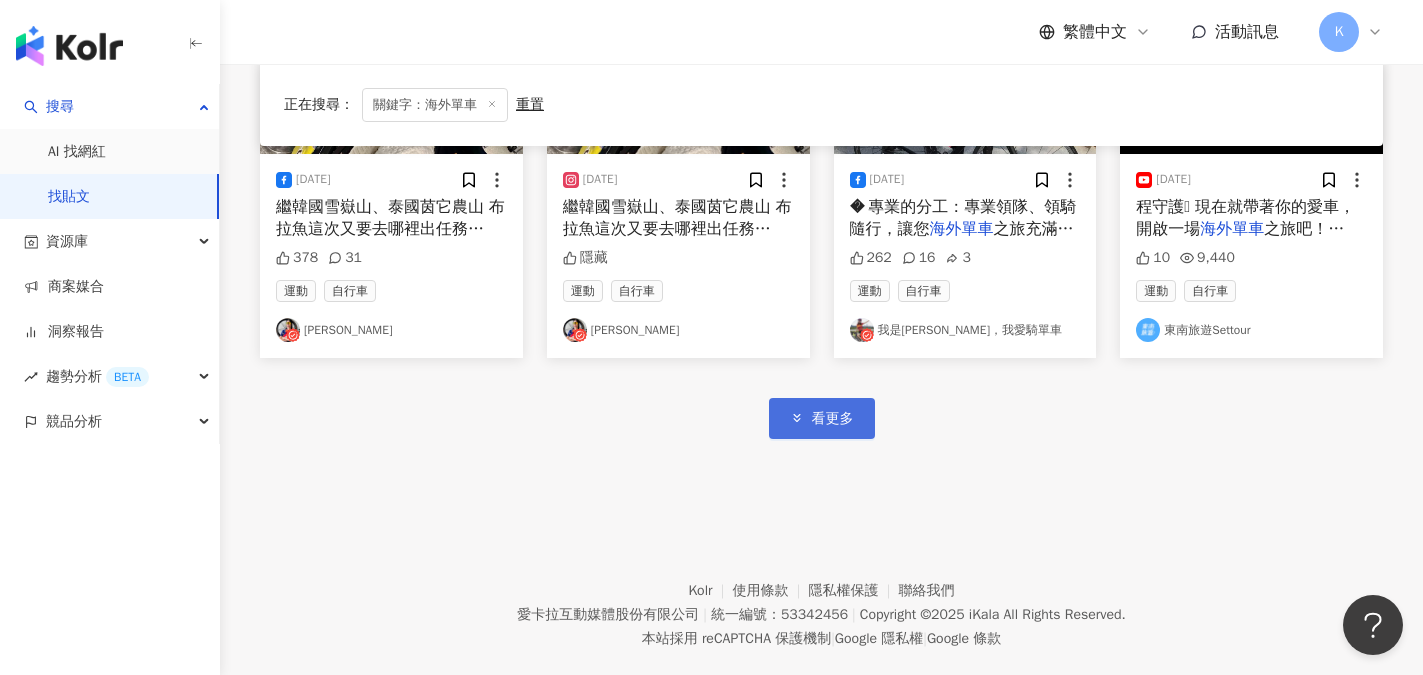 click on "看更多" at bounding box center (833, 419) 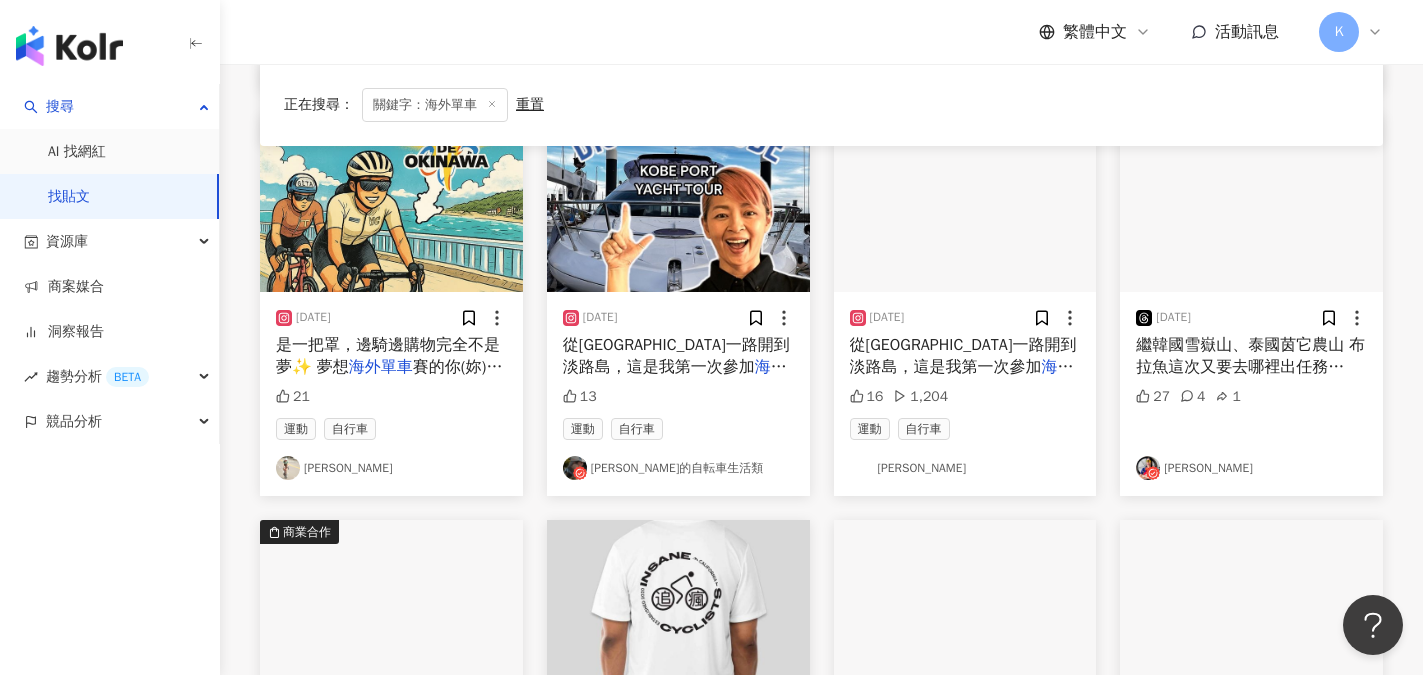 scroll, scrollTop: 1900, scrollLeft: 0, axis: vertical 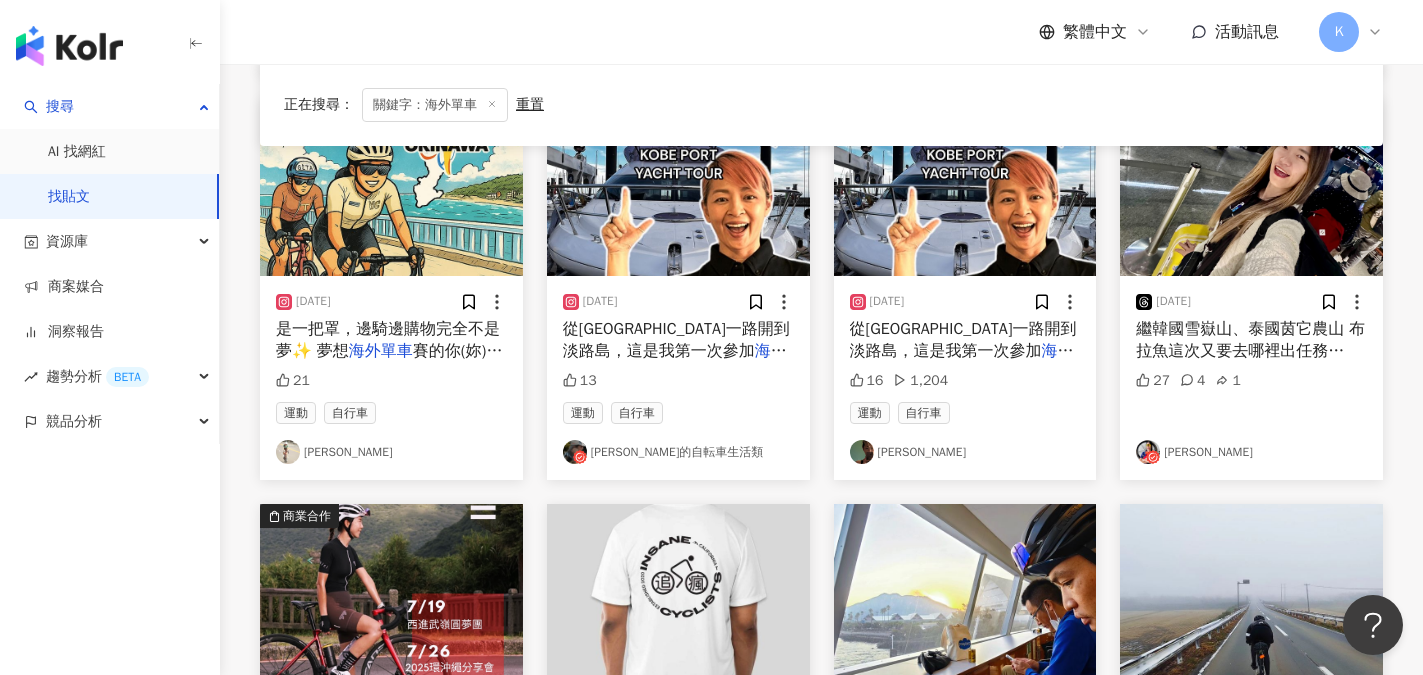 click on "蘇夏的自転車生活類" at bounding box center [678, 452] 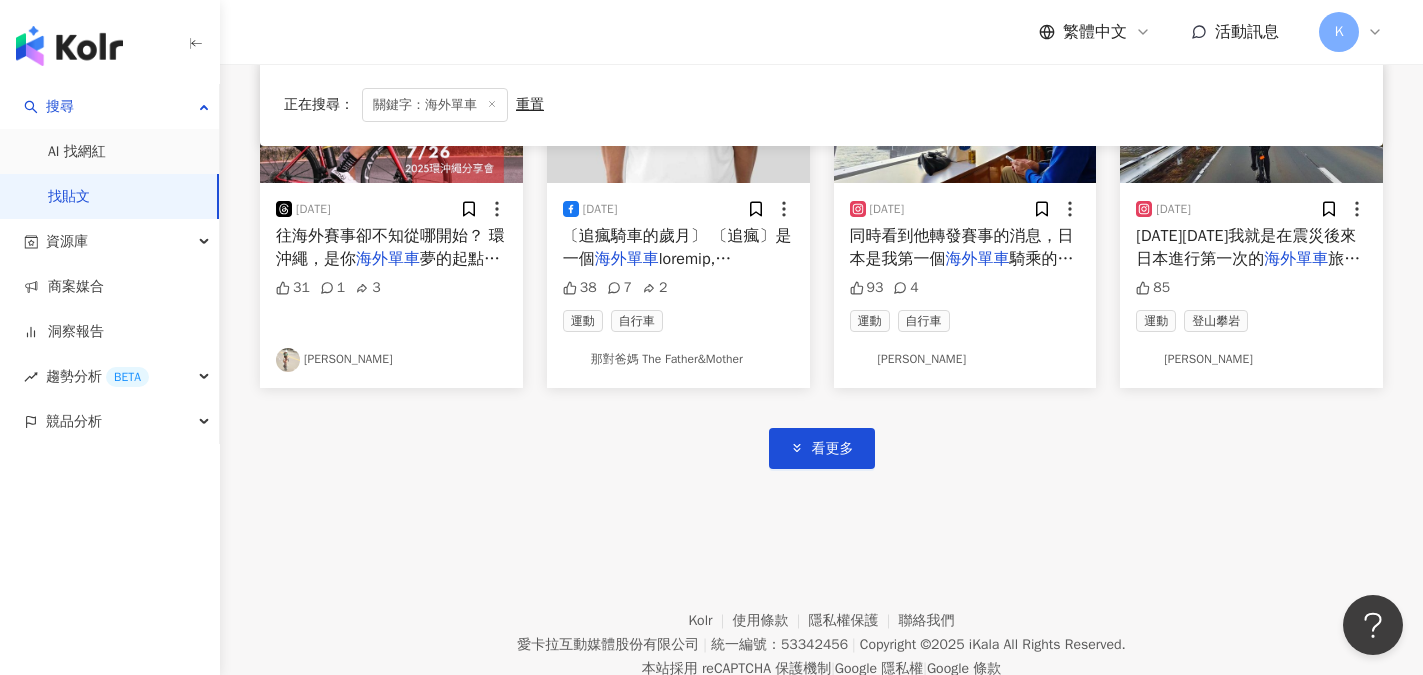 scroll, scrollTop: 2400, scrollLeft: 0, axis: vertical 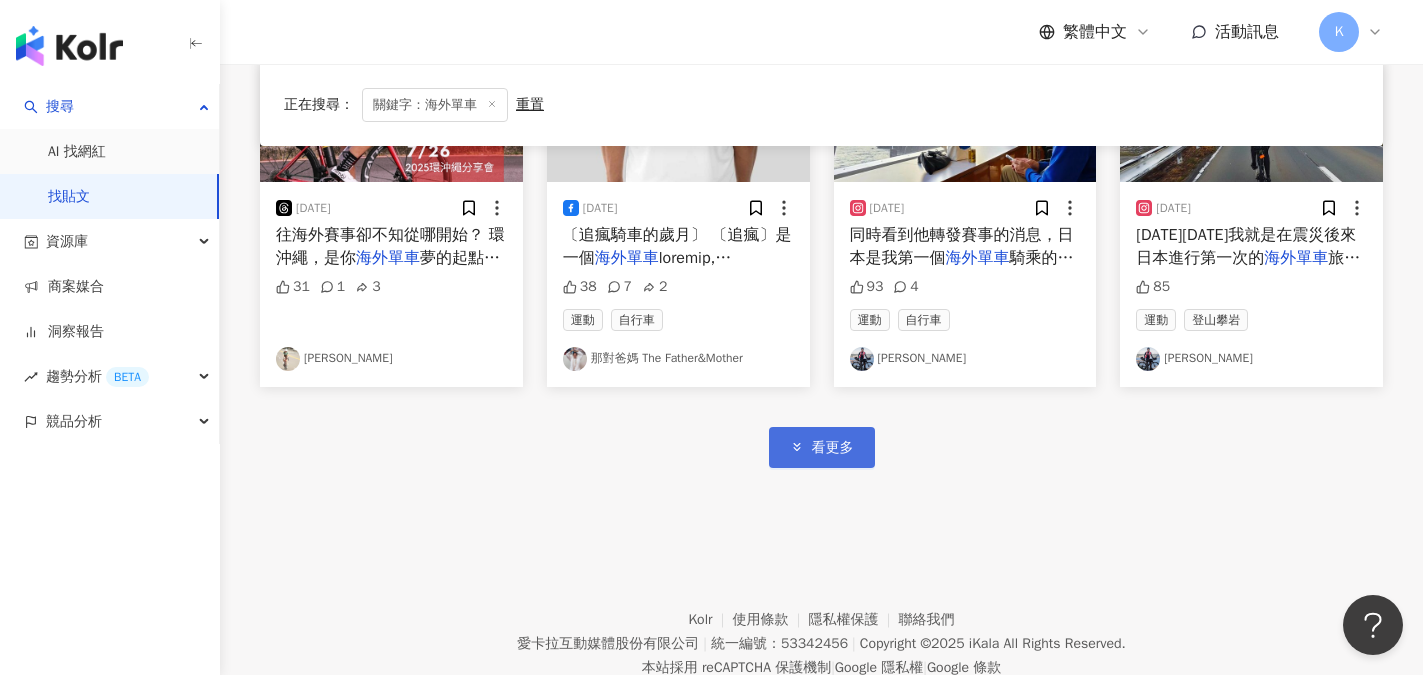 click on "看更多" at bounding box center (822, 447) 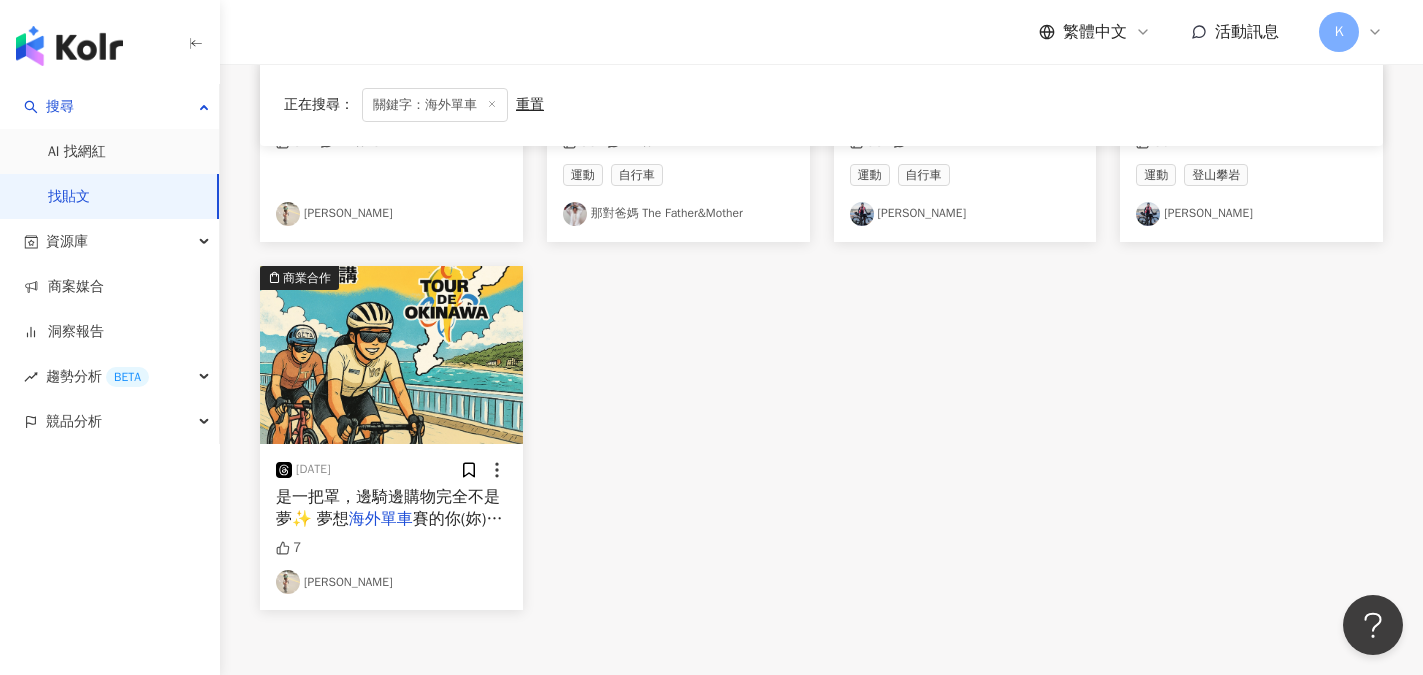 scroll, scrollTop: 2600, scrollLeft: 0, axis: vertical 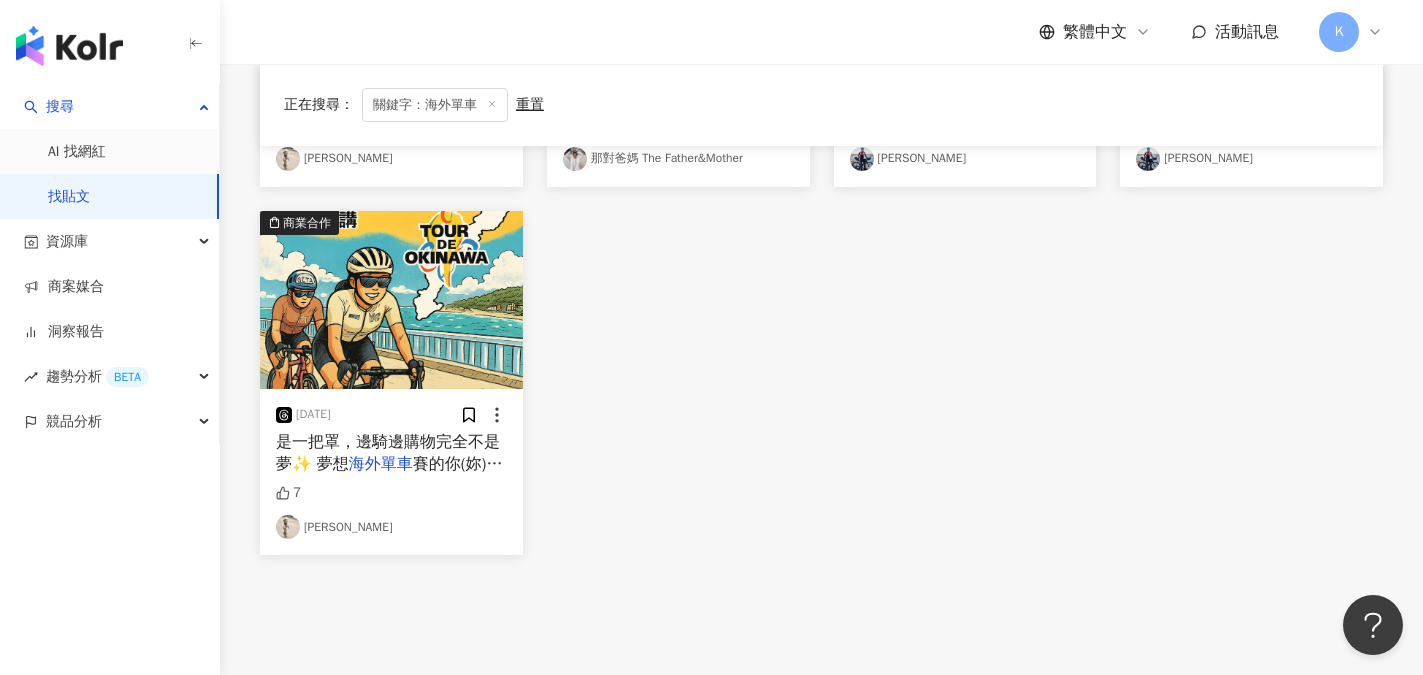 click on "Aya Lee" at bounding box center (391, 527) 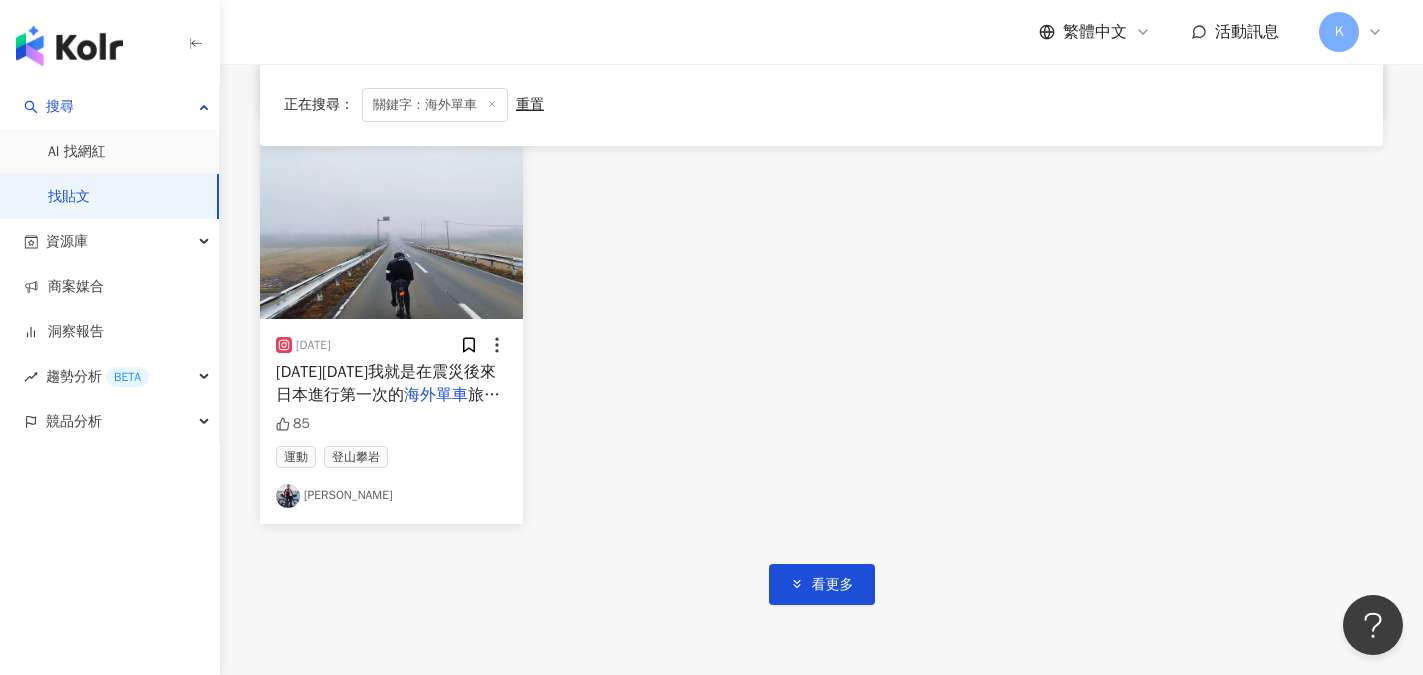 scroll, scrollTop: 3900, scrollLeft: 0, axis: vertical 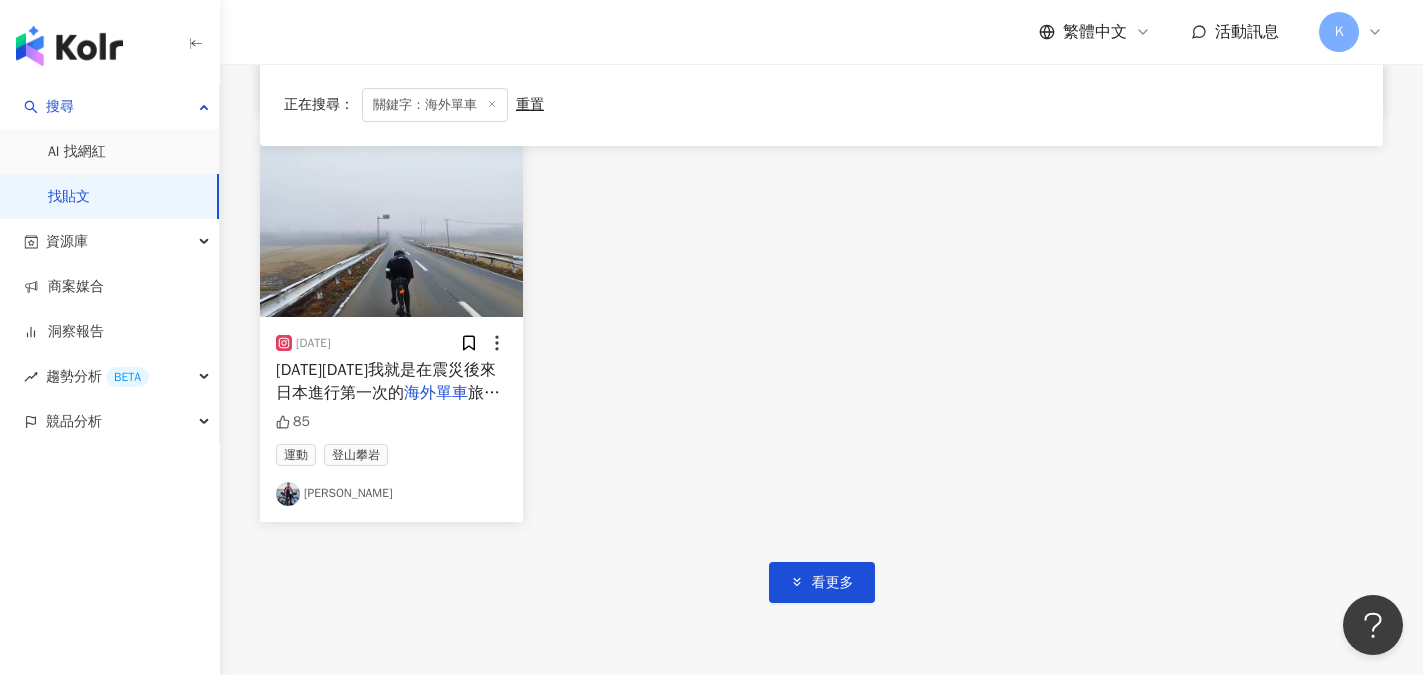 click on "希鈞 蔡" at bounding box center [391, 494] 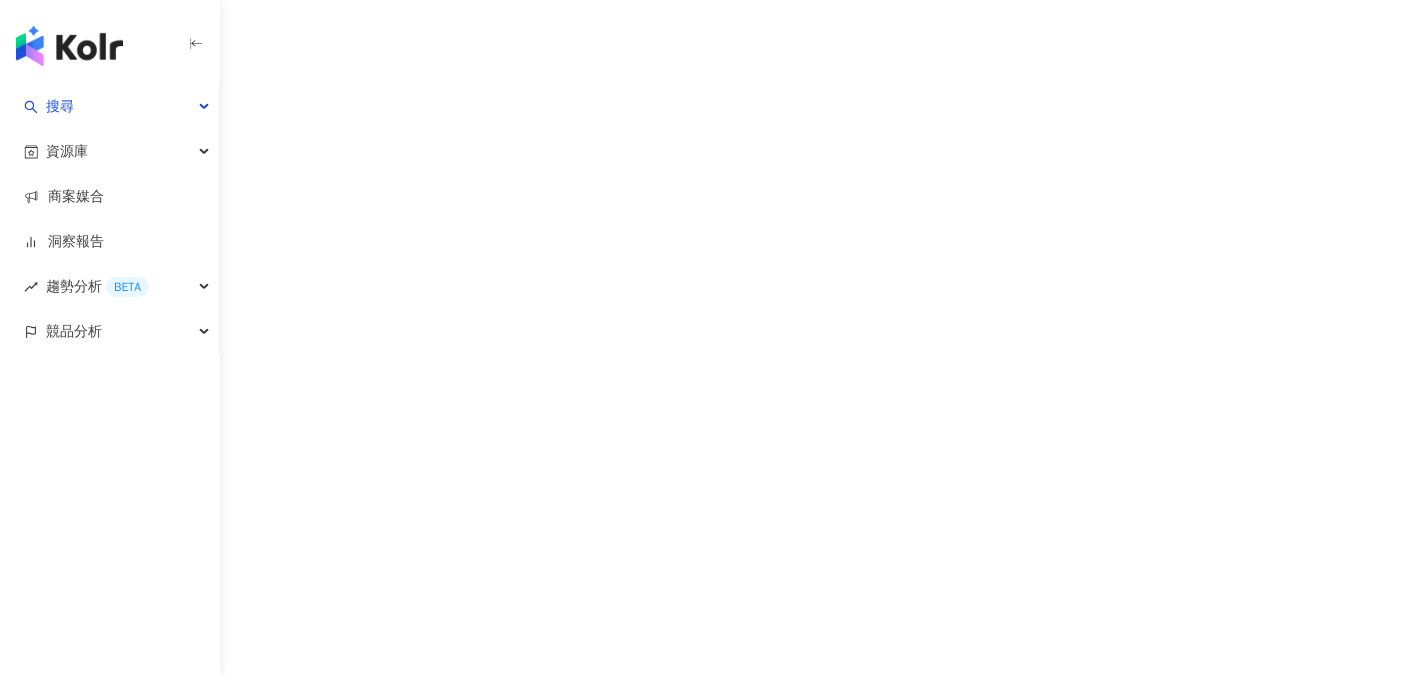 scroll, scrollTop: 0, scrollLeft: 0, axis: both 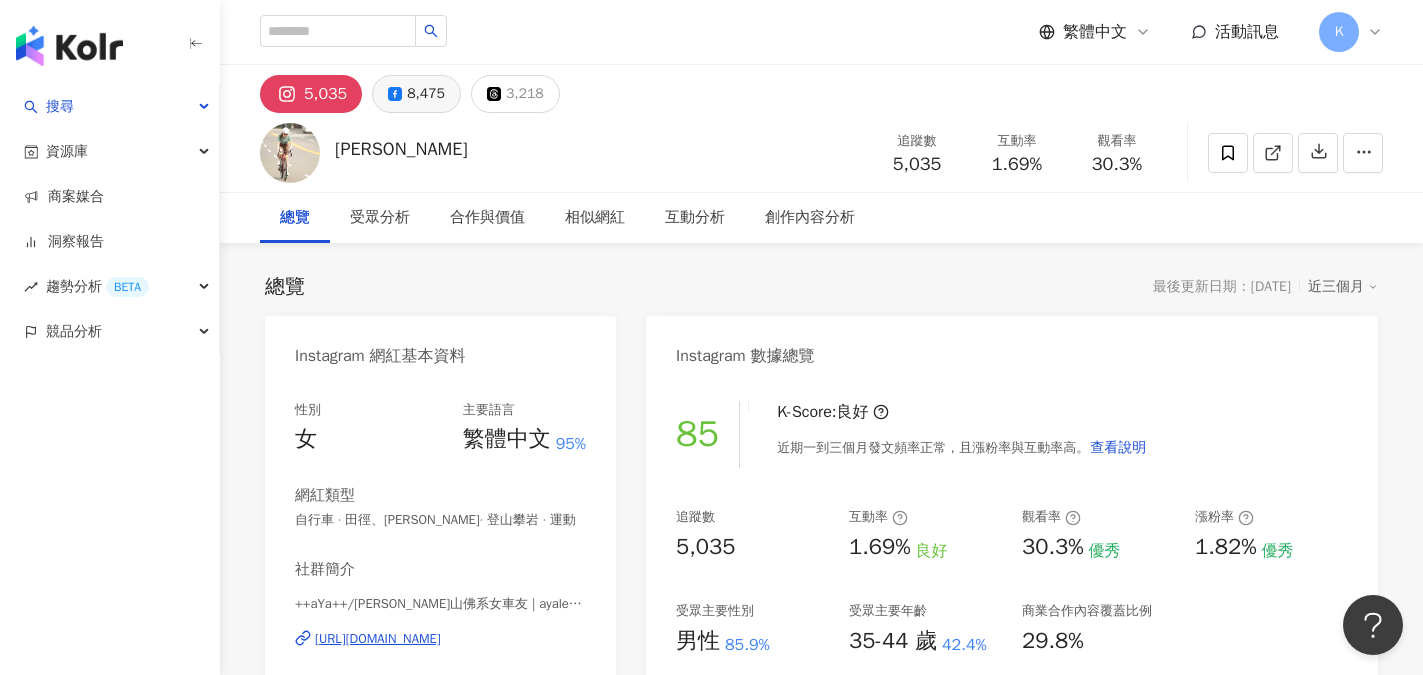 click on "8,475" at bounding box center (426, 94) 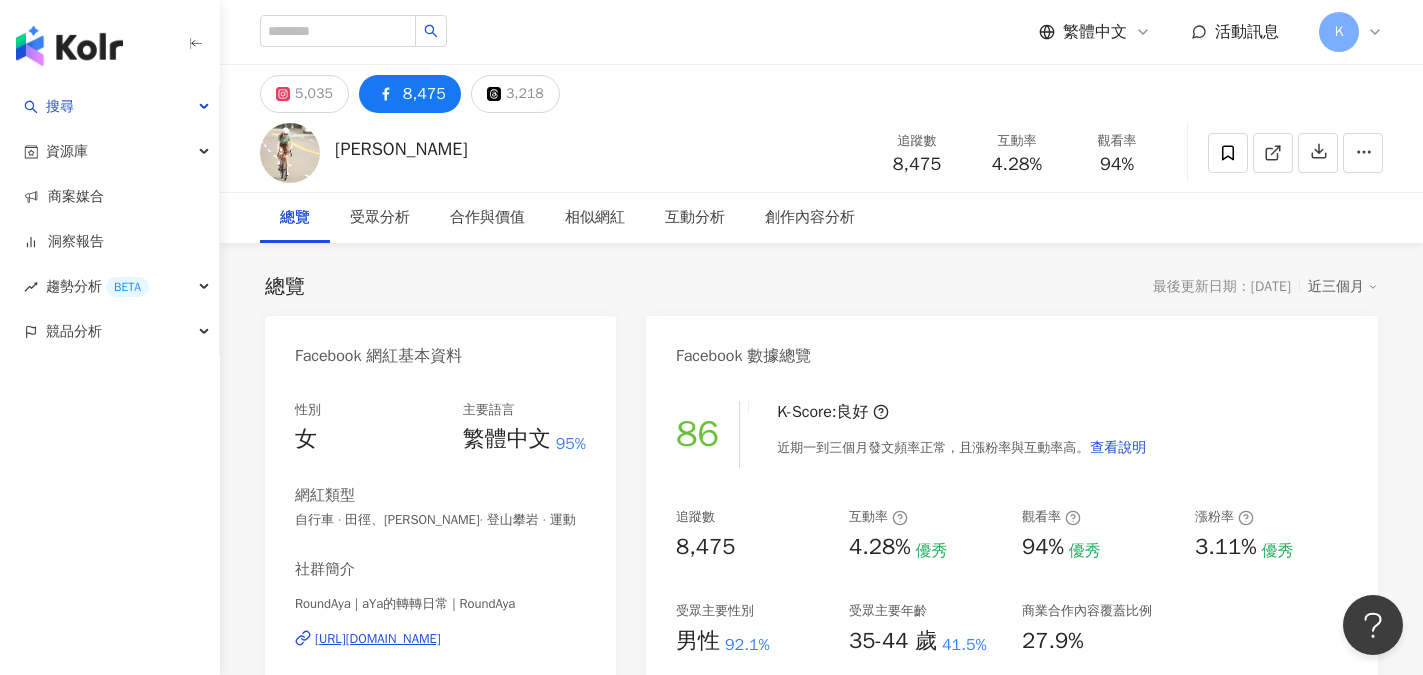 click on "https://www.facebook.com/115618354790514" at bounding box center (378, 639) 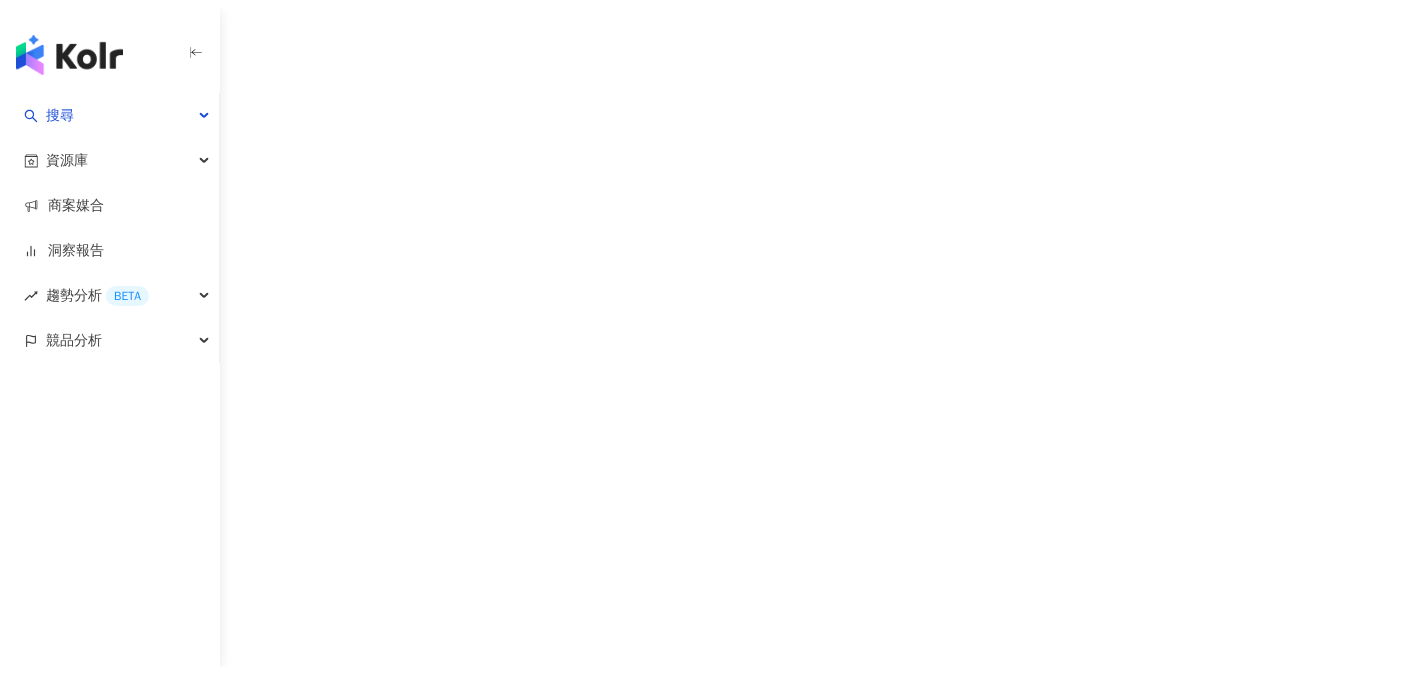 scroll, scrollTop: 0, scrollLeft: 0, axis: both 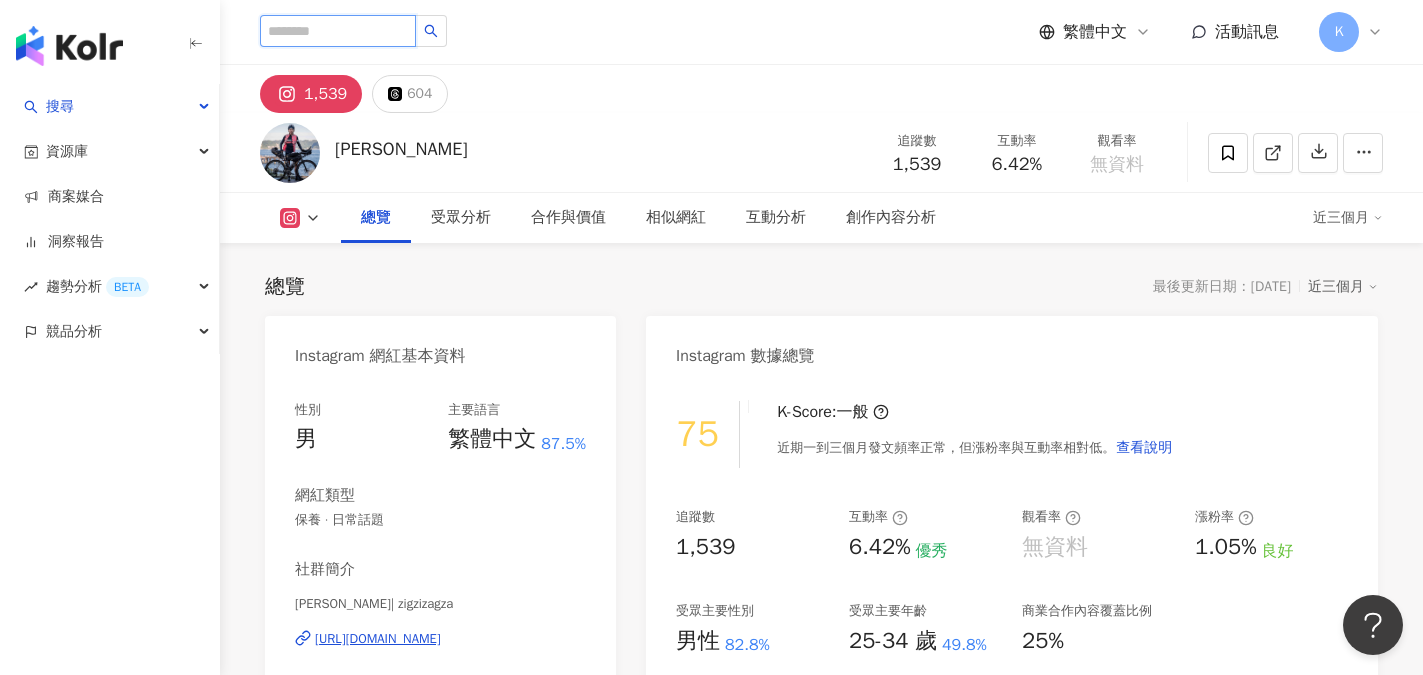 click at bounding box center (338, 31) 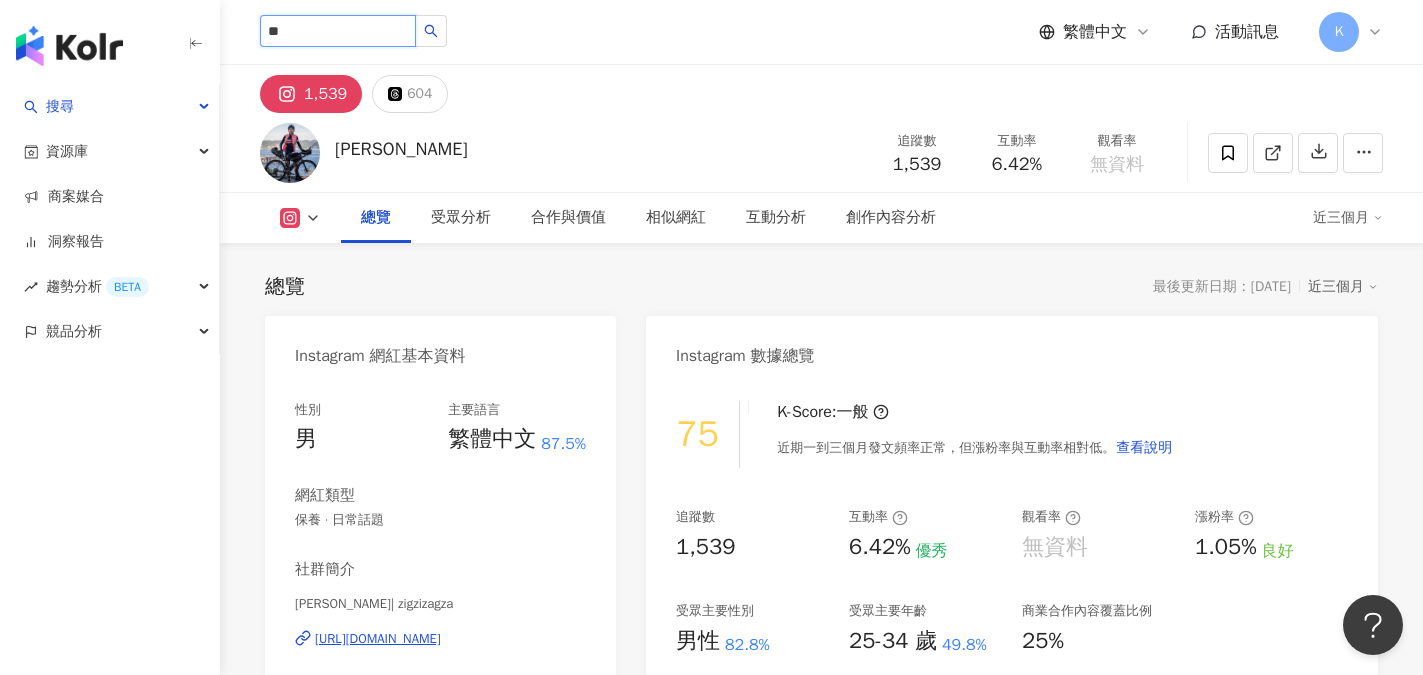 type on "*" 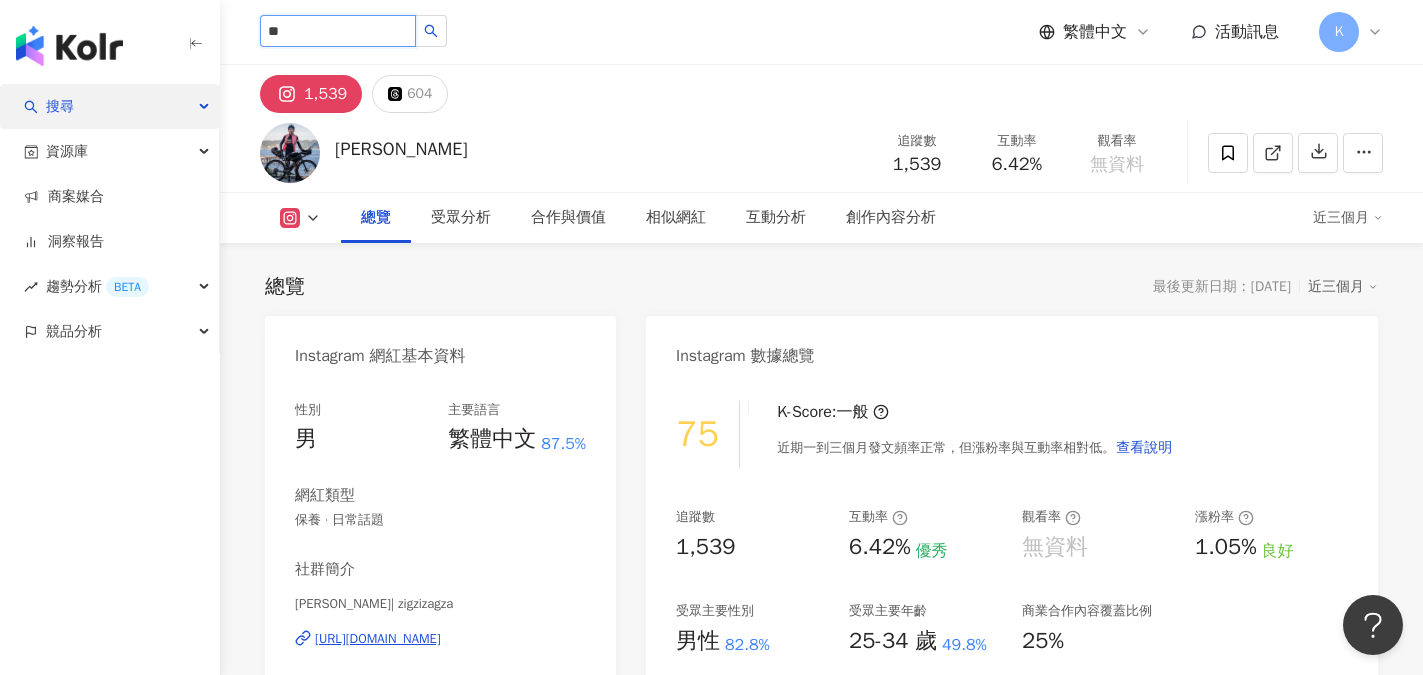 type on "**" 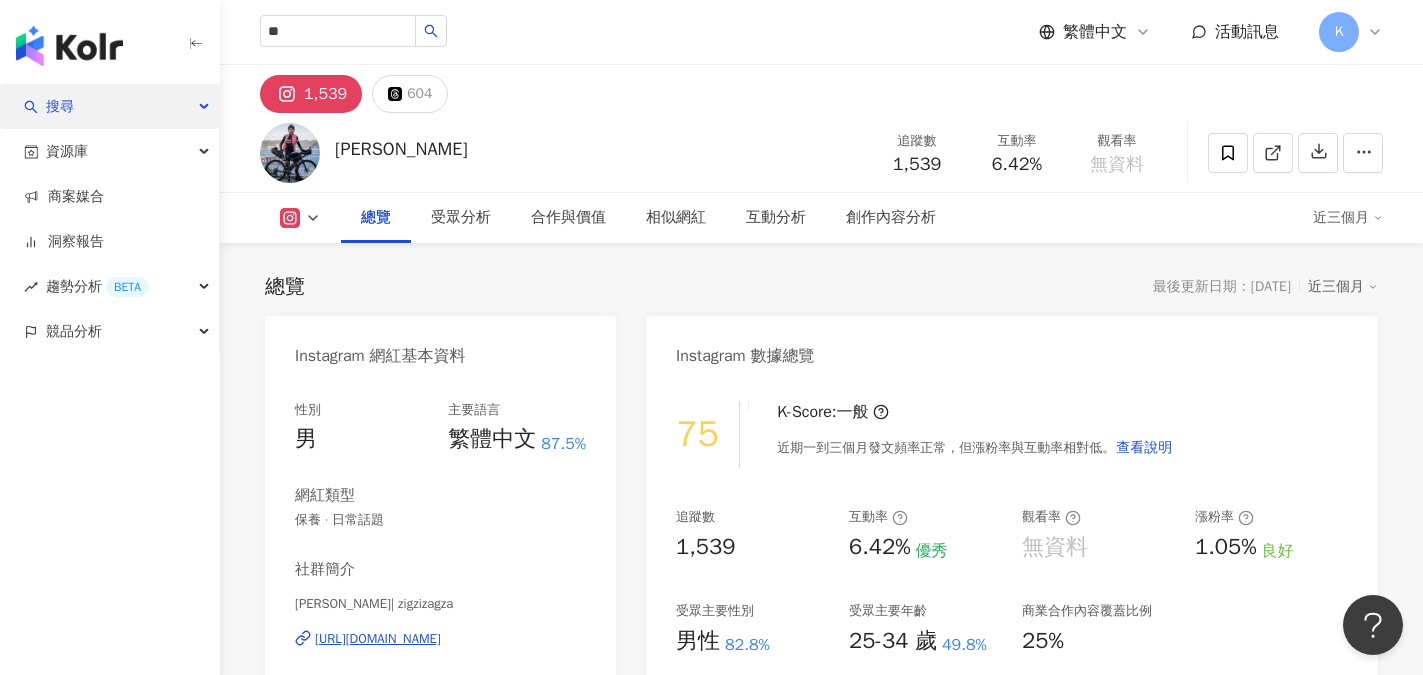 click on "搜尋" at bounding box center [109, 106] 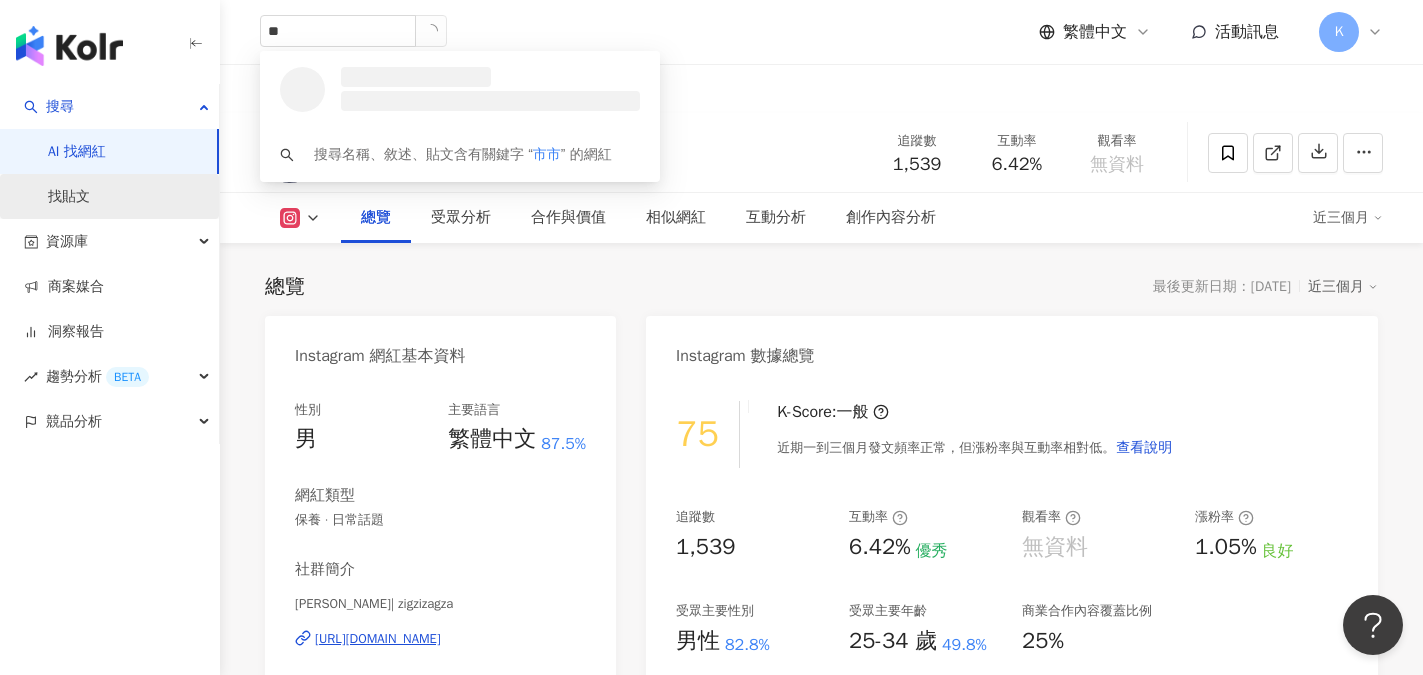 click on "找貼文" at bounding box center [69, 197] 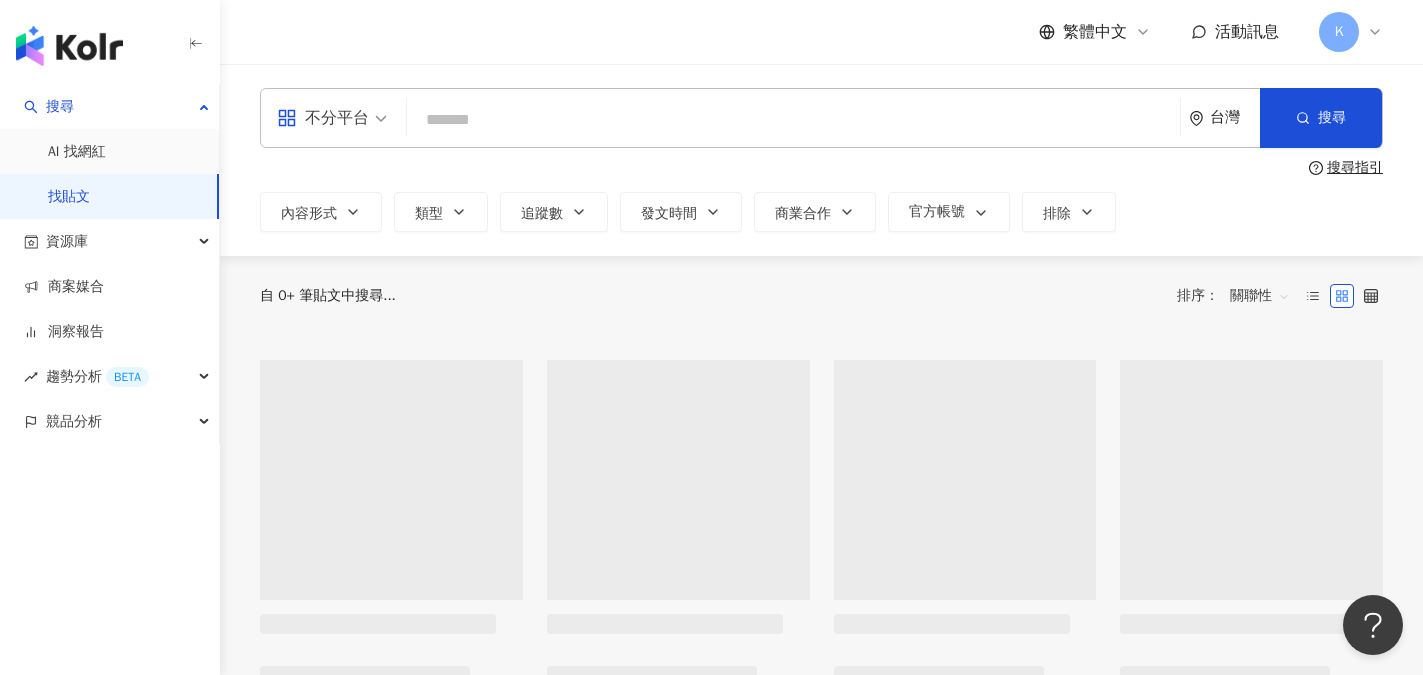 click at bounding box center [793, 119] 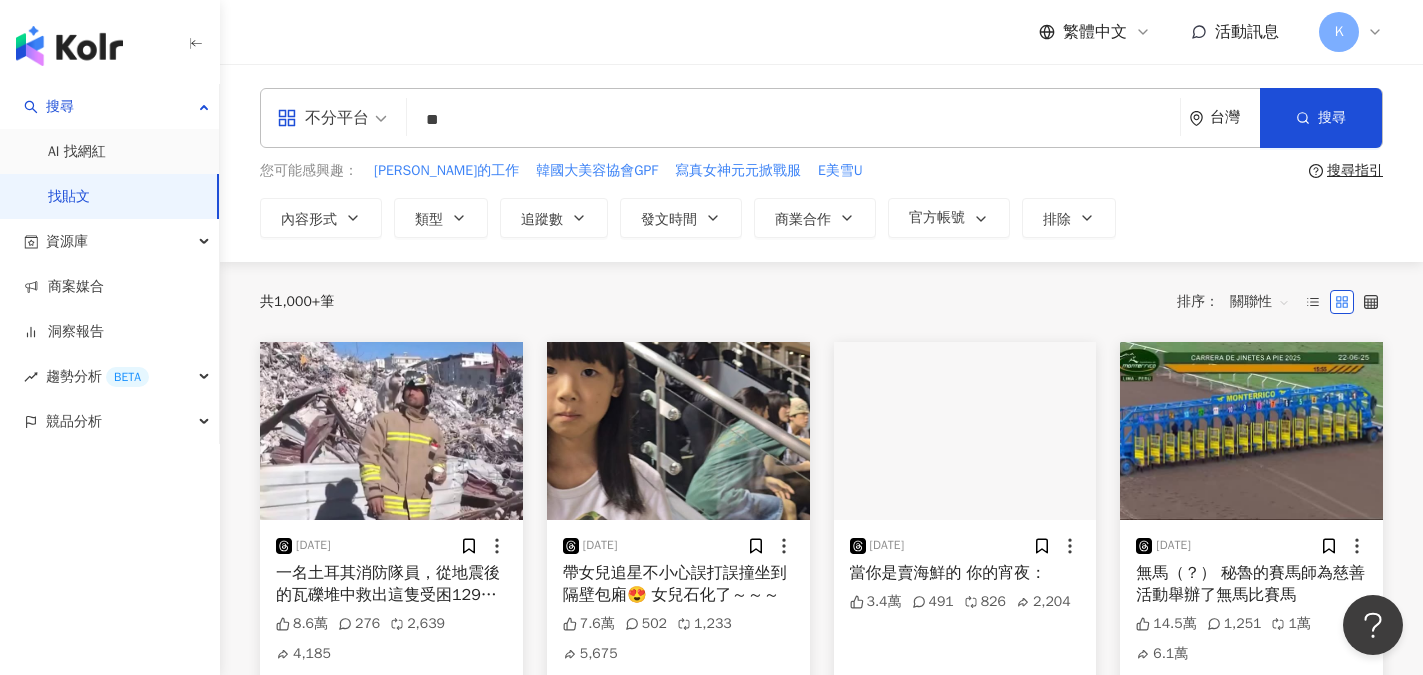 type on "**" 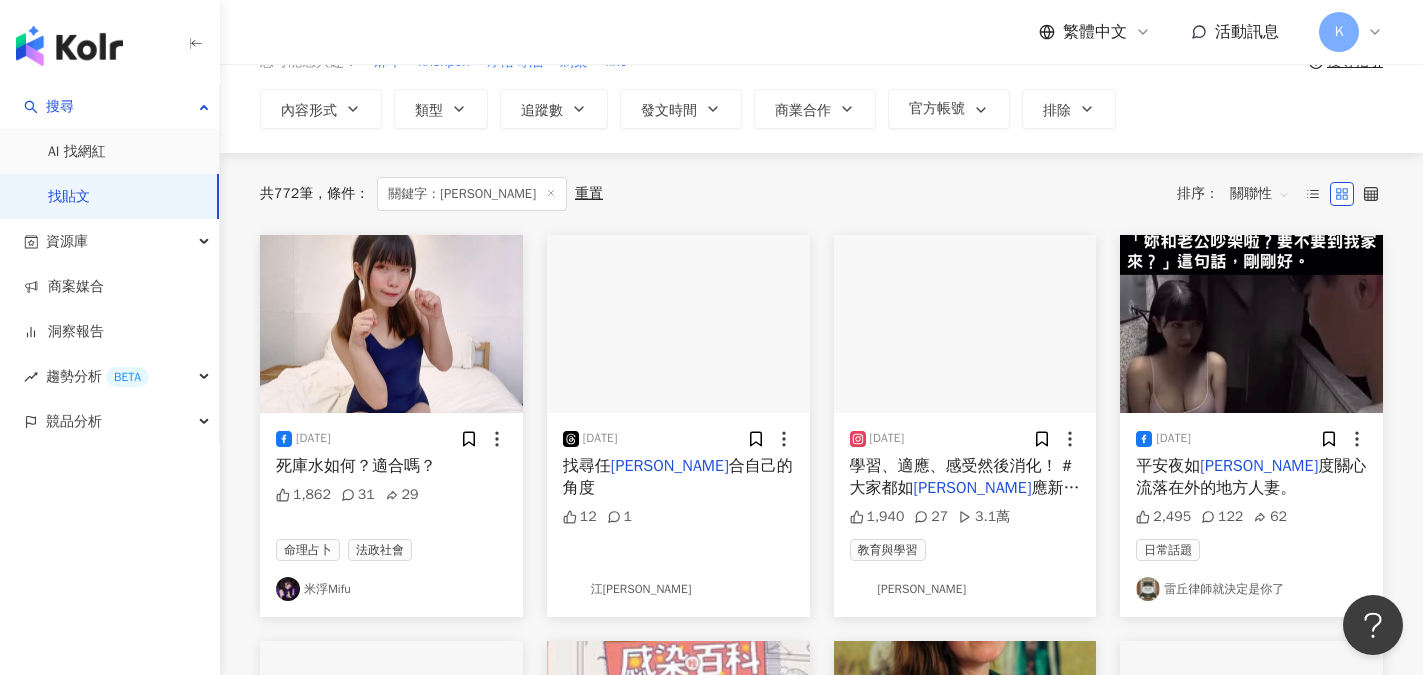 scroll, scrollTop: 0, scrollLeft: 0, axis: both 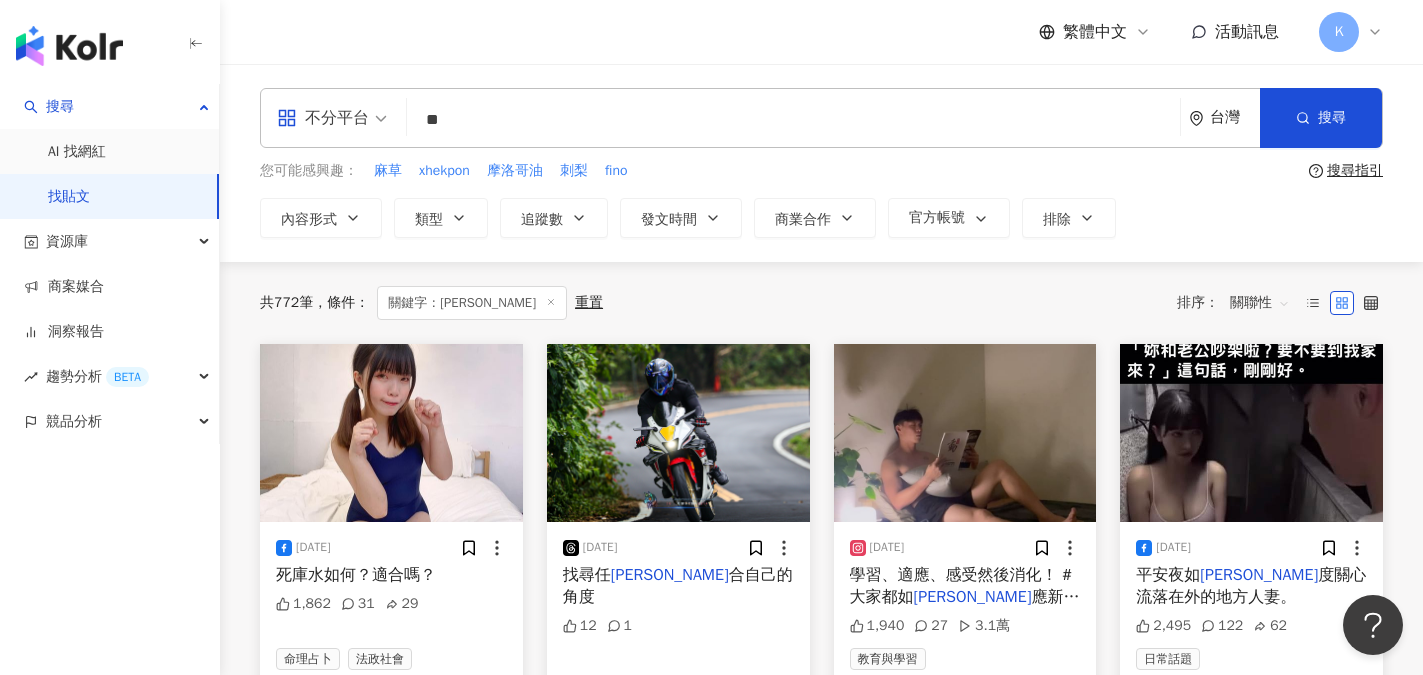 drag, startPoint x: 483, startPoint y: 129, endPoint x: 263, endPoint y: 132, distance: 220.02045 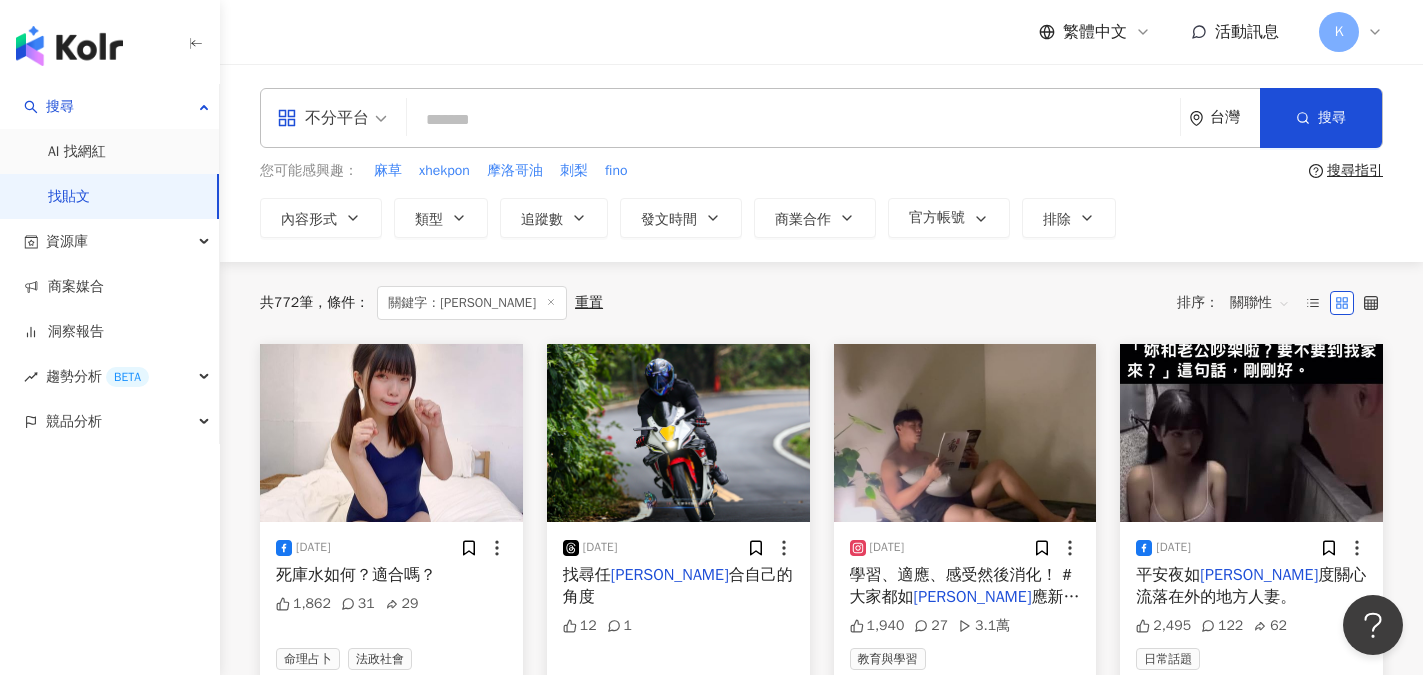 type on "*" 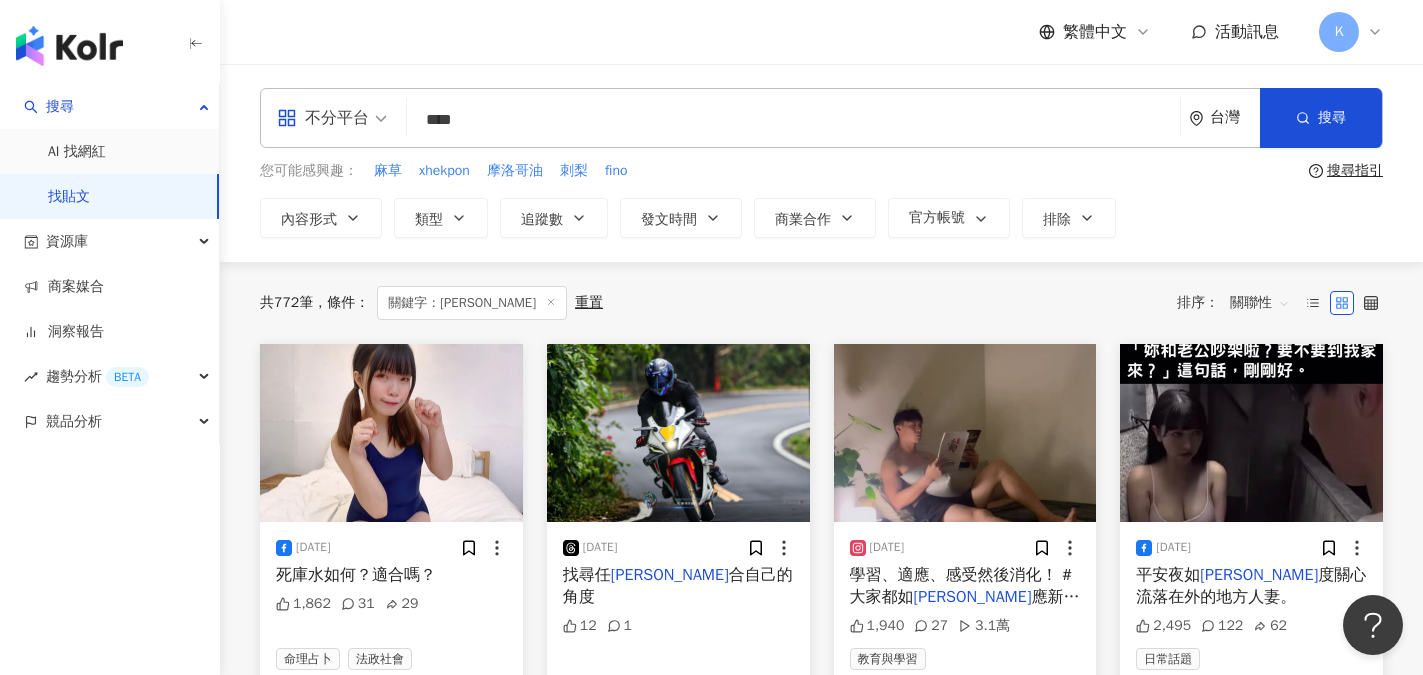 type on "****" 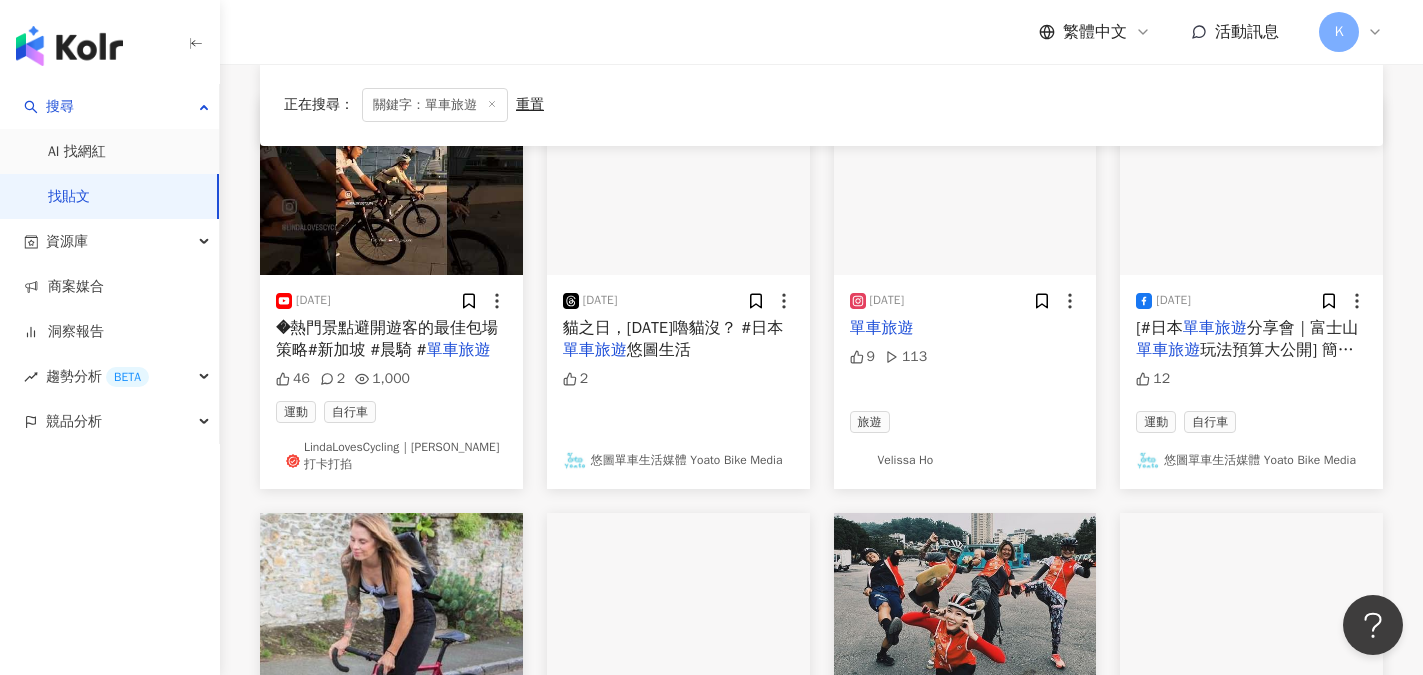 scroll, scrollTop: 200, scrollLeft: 0, axis: vertical 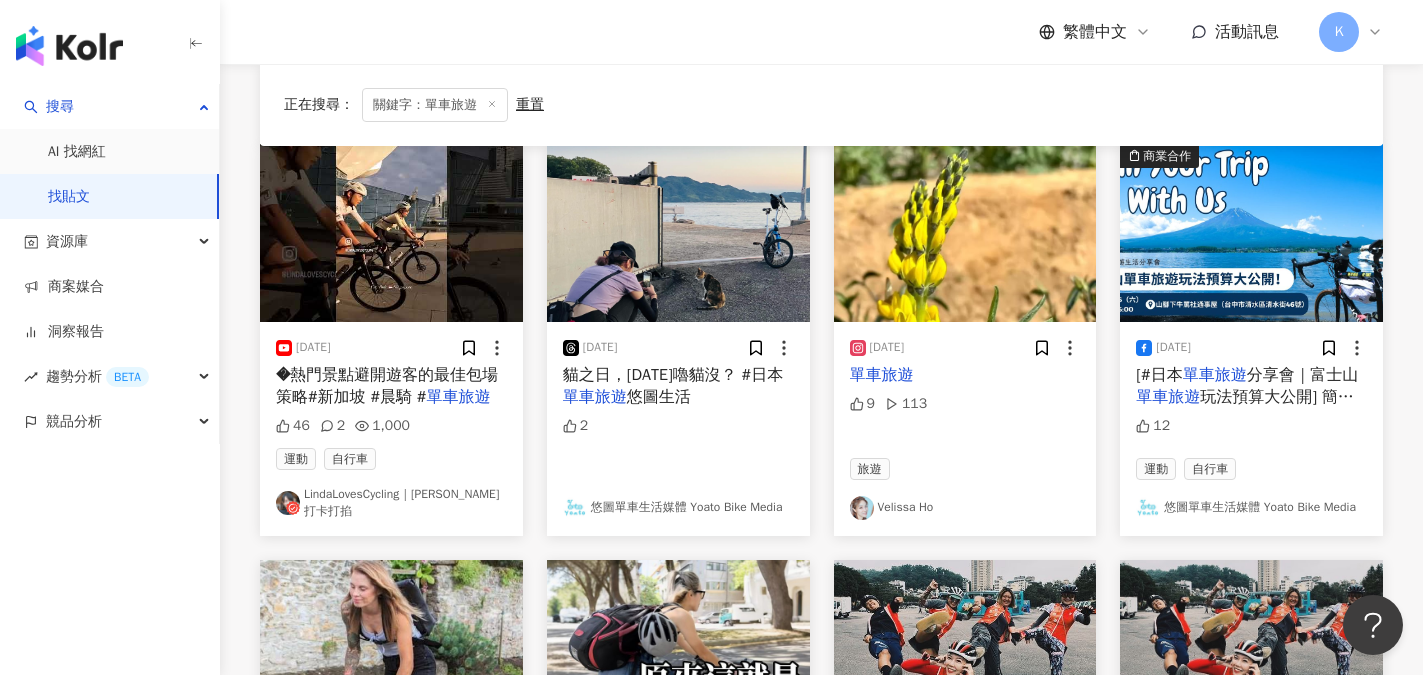 click on "Velissa Ho" at bounding box center [965, 508] 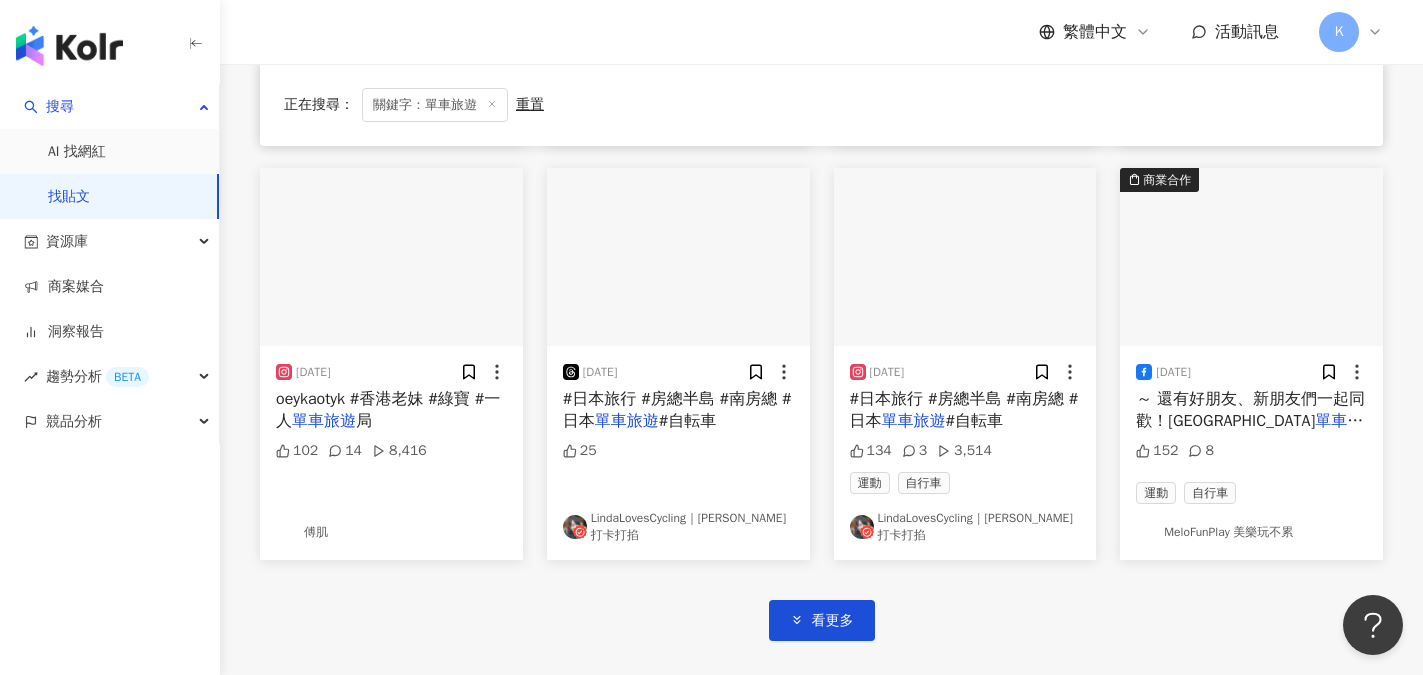 scroll, scrollTop: 1000, scrollLeft: 0, axis: vertical 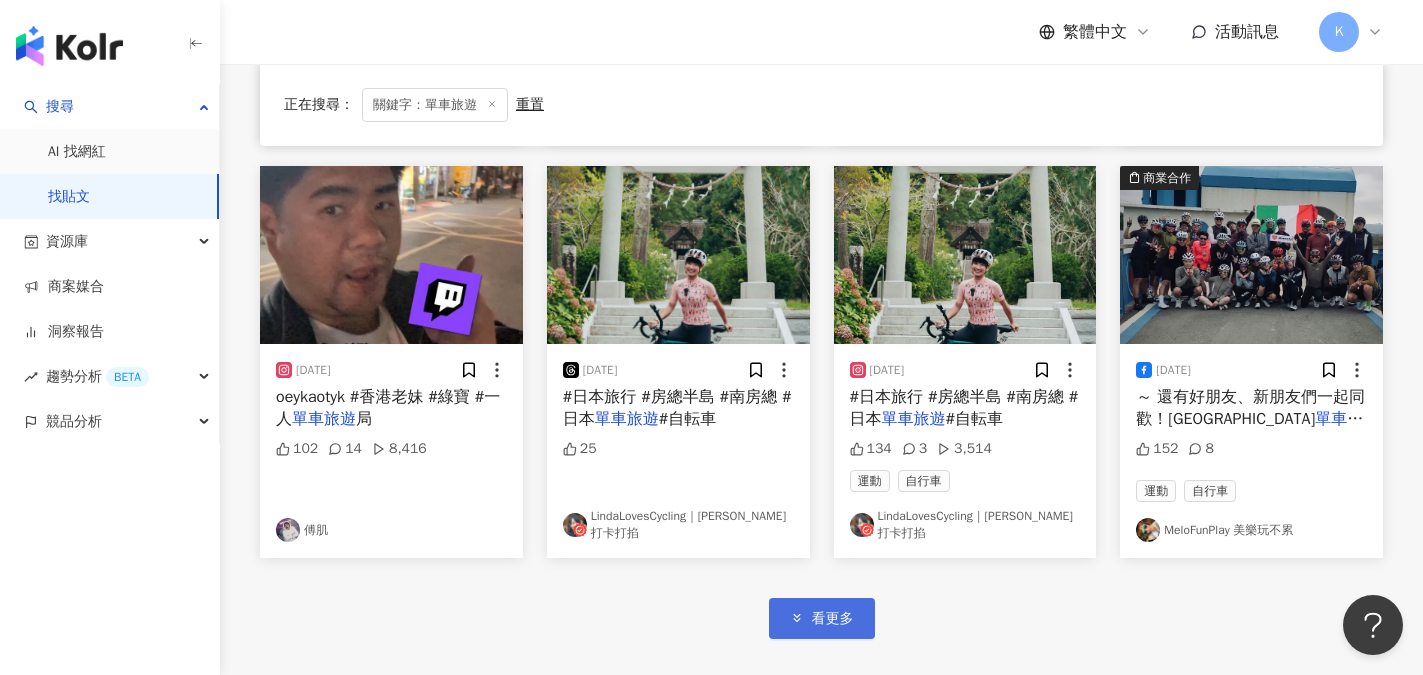 click on "看更多" at bounding box center [833, 619] 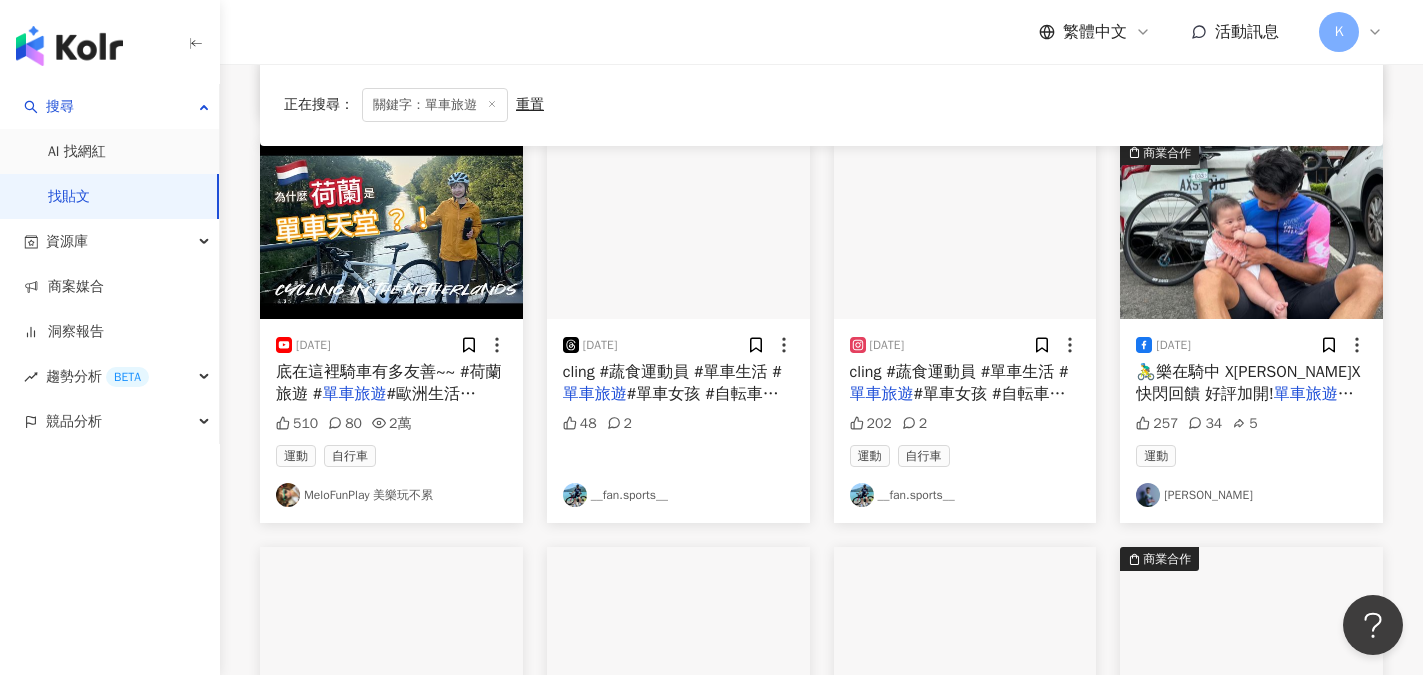 scroll, scrollTop: 1500, scrollLeft: 0, axis: vertical 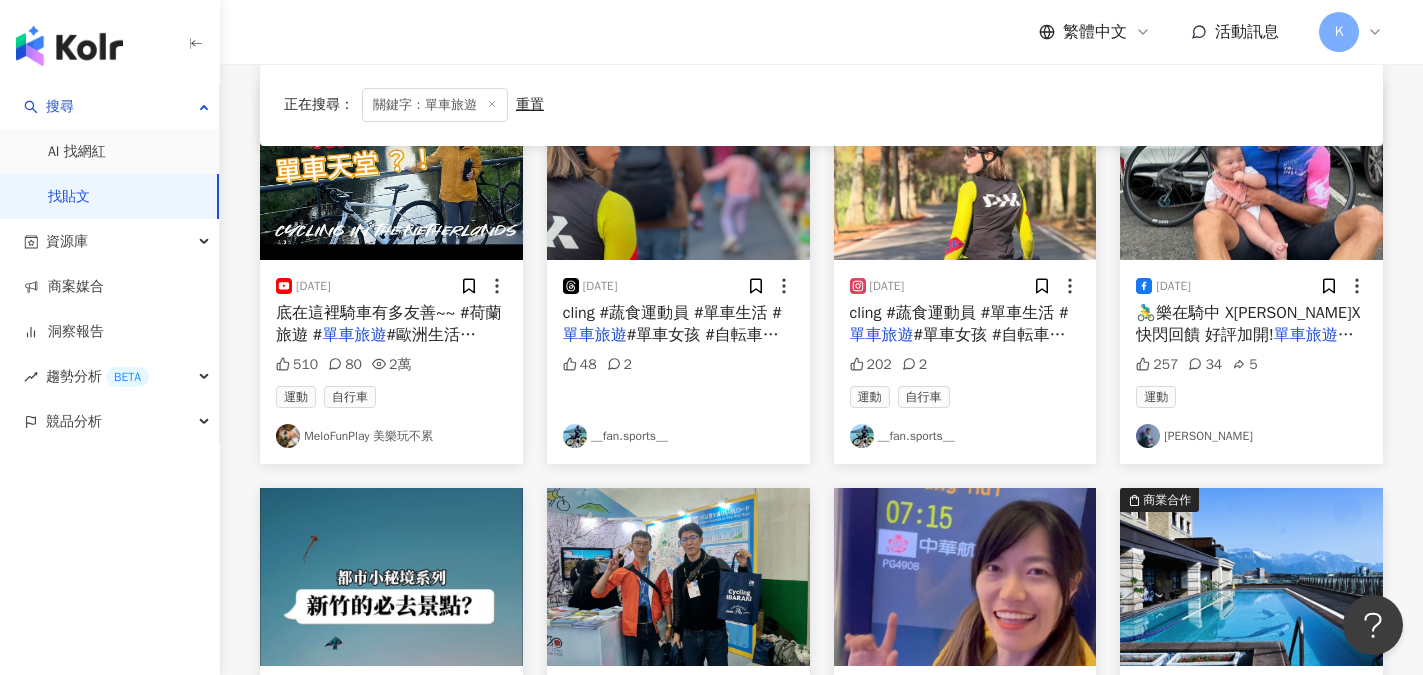 click on "MeloFunPlay 美樂玩不累" at bounding box center (391, 436) 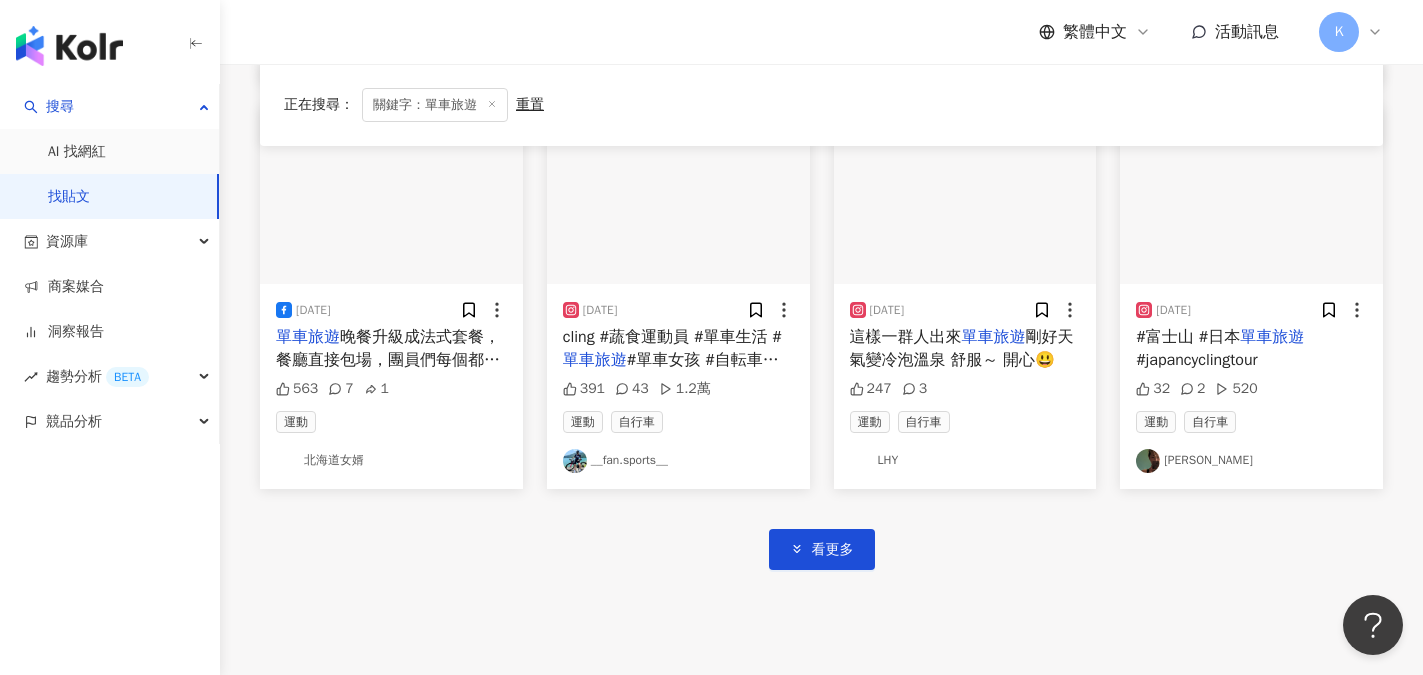 scroll, scrollTop: 2300, scrollLeft: 0, axis: vertical 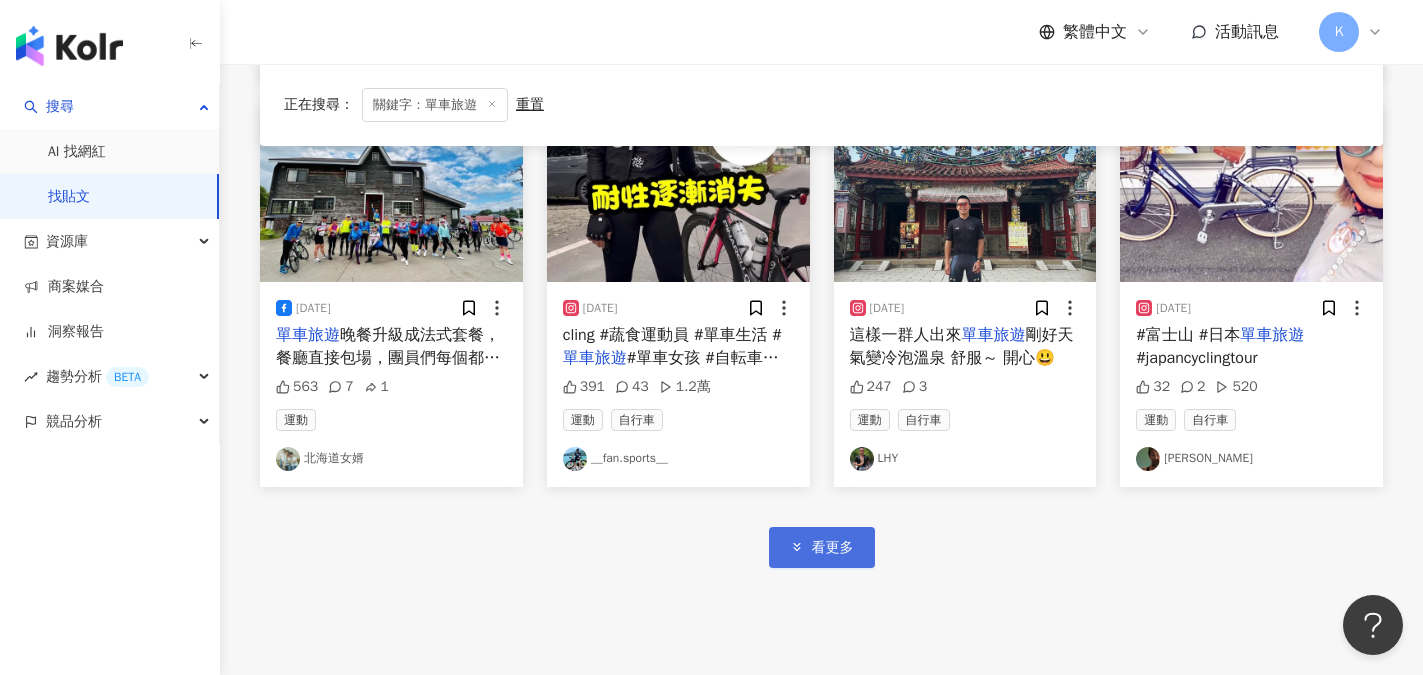 click on "看更多" at bounding box center [833, 548] 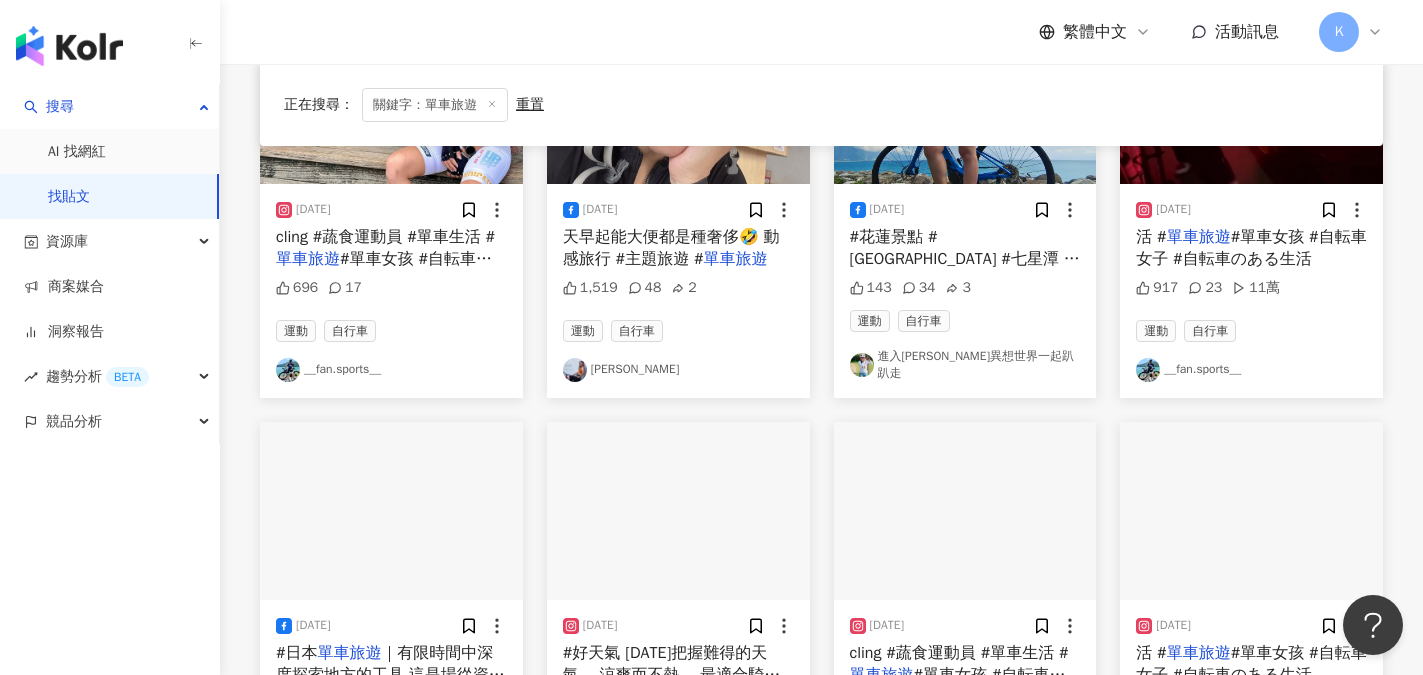 scroll, scrollTop: 2900, scrollLeft: 0, axis: vertical 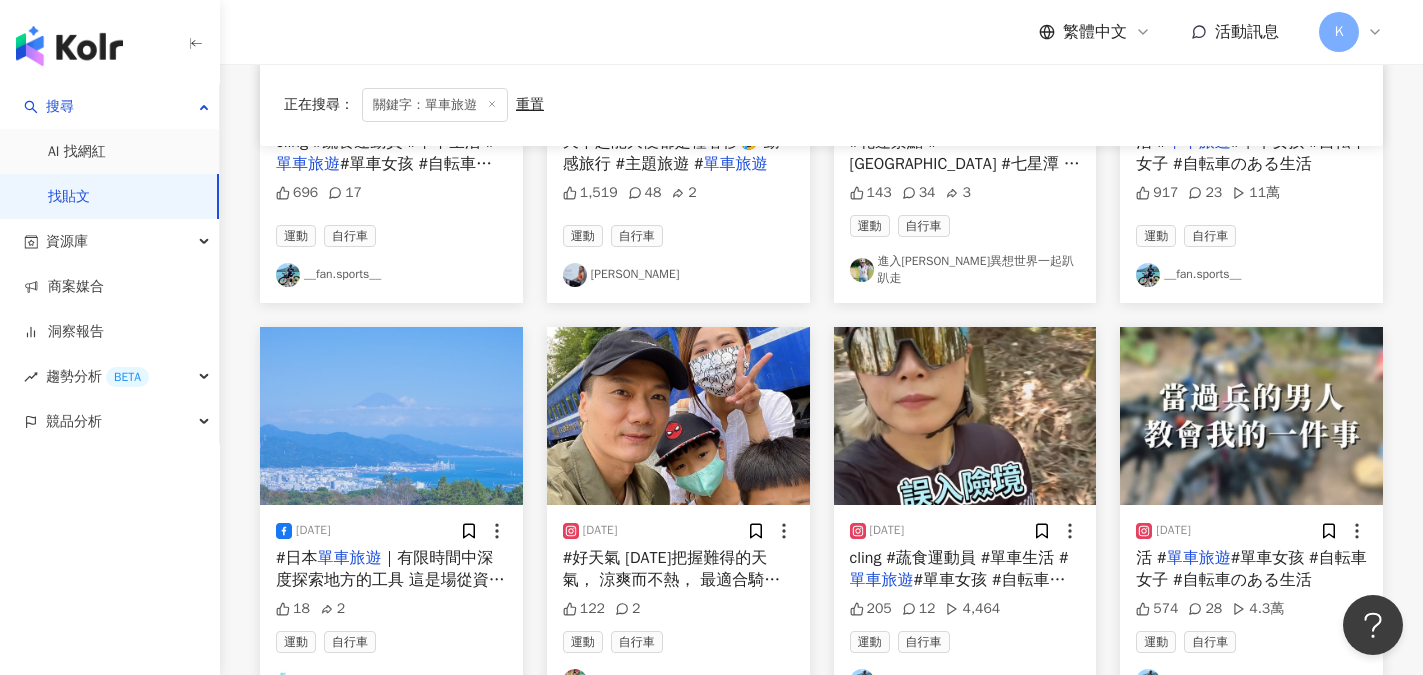click on "謝亞南 YANA" at bounding box center (678, 275) 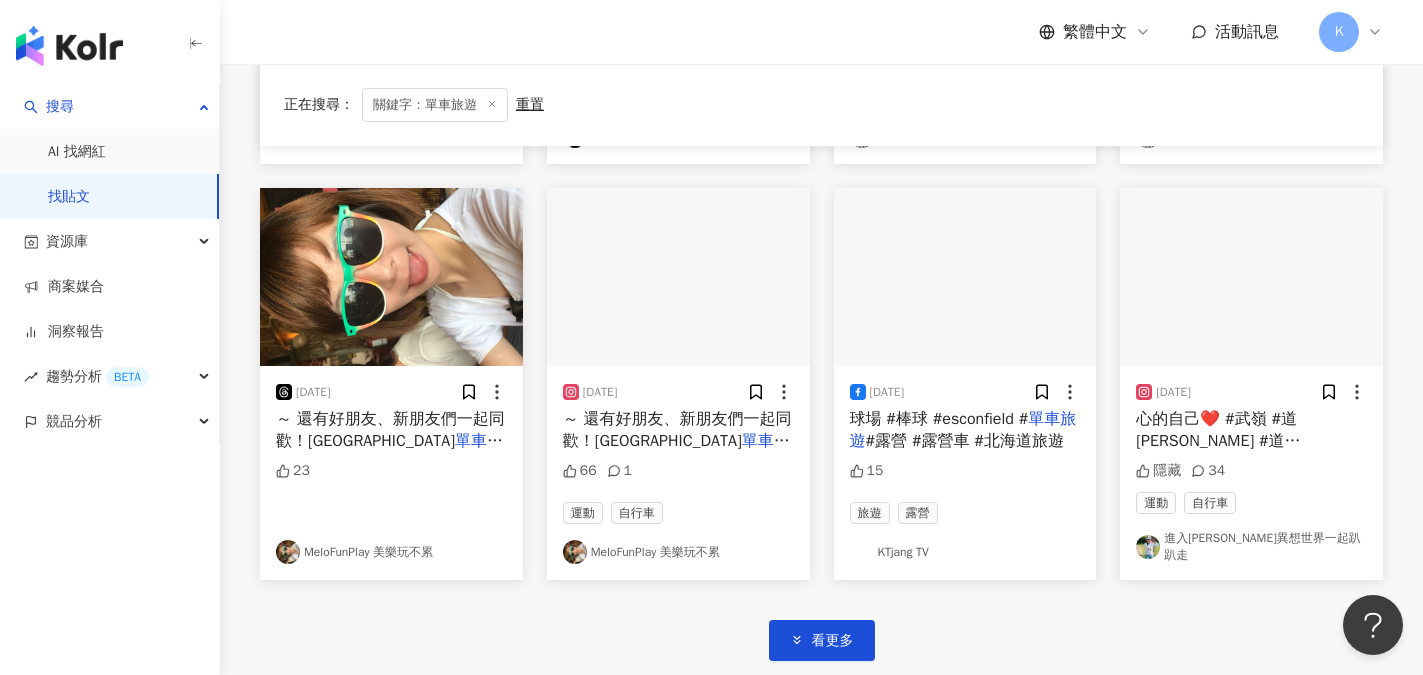 scroll, scrollTop: 3500, scrollLeft: 0, axis: vertical 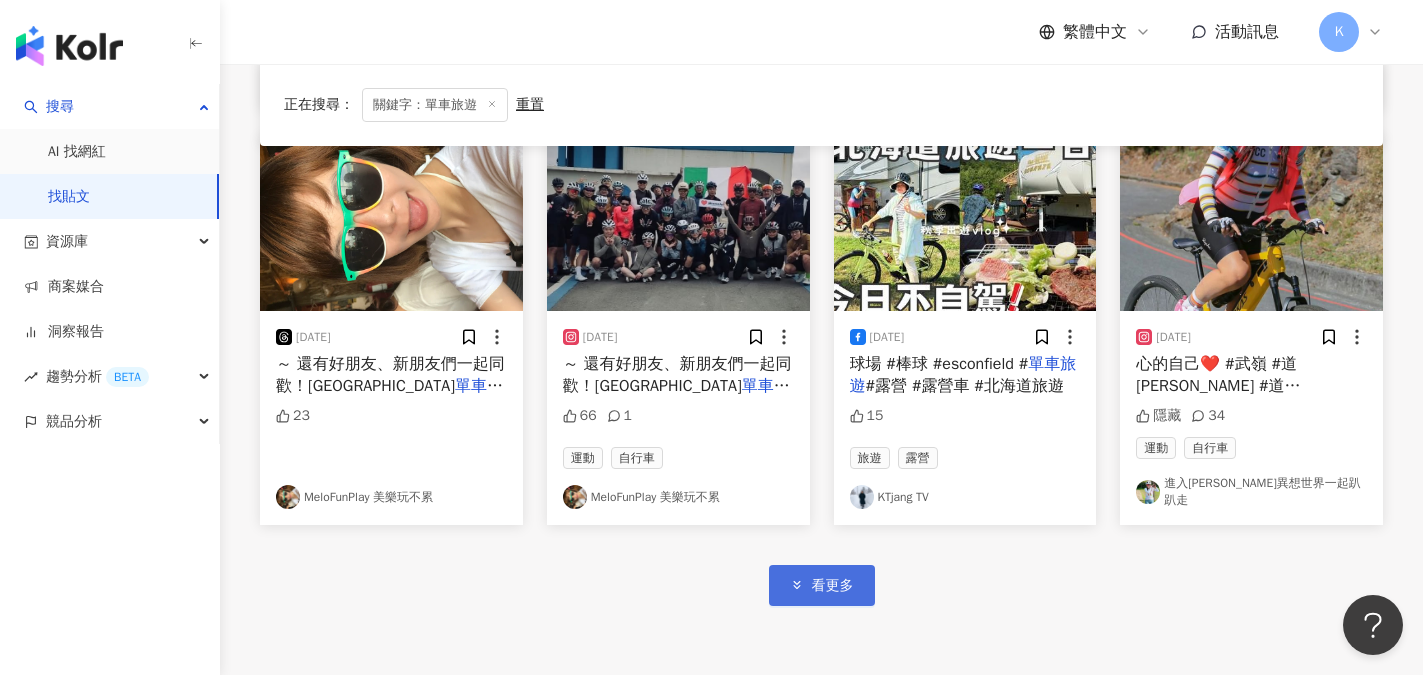 click on "看更多" at bounding box center (833, 586) 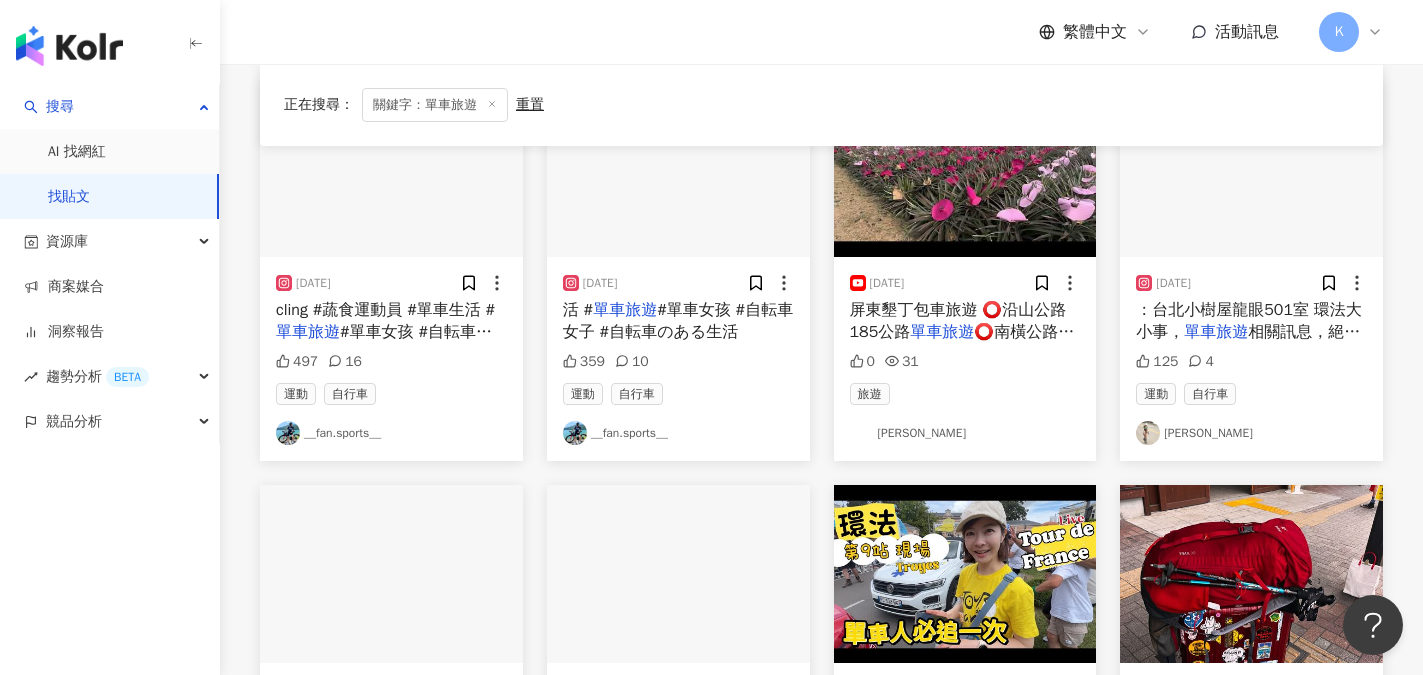 scroll, scrollTop: 4400, scrollLeft: 0, axis: vertical 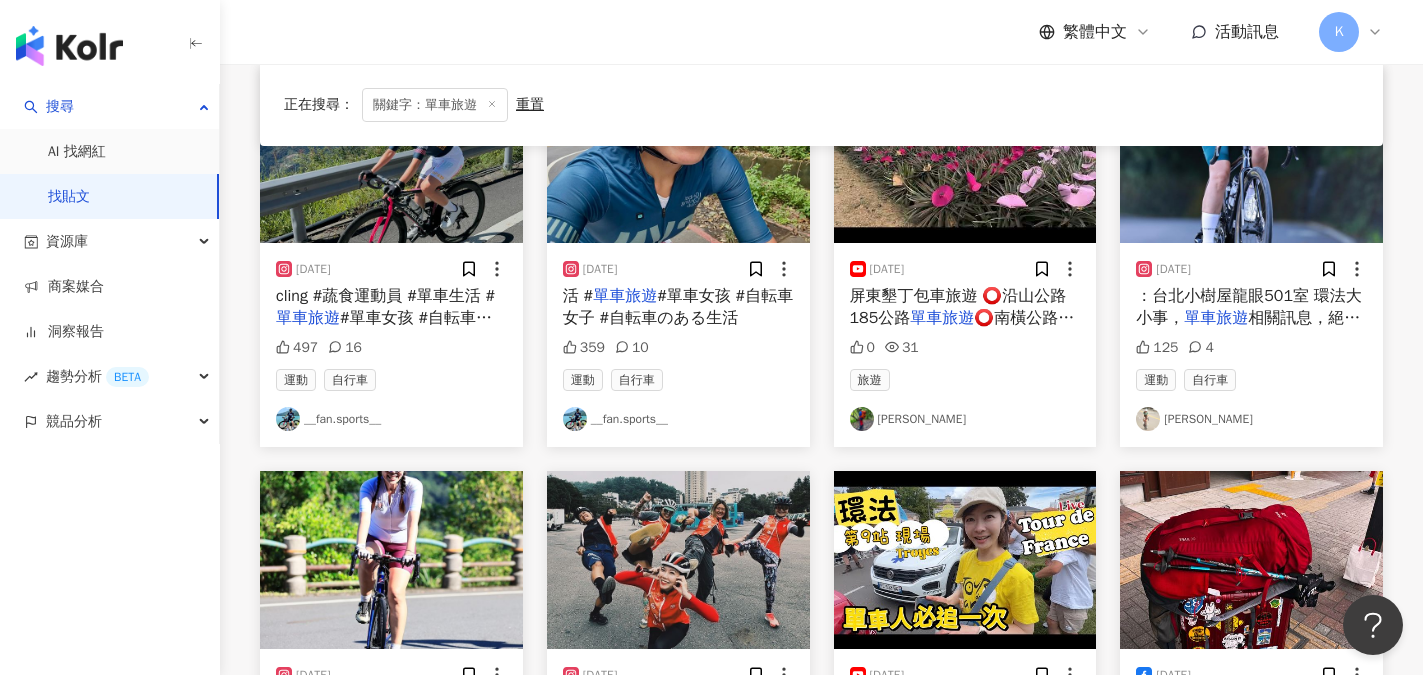 click on "__fan.sports__" at bounding box center (391, 419) 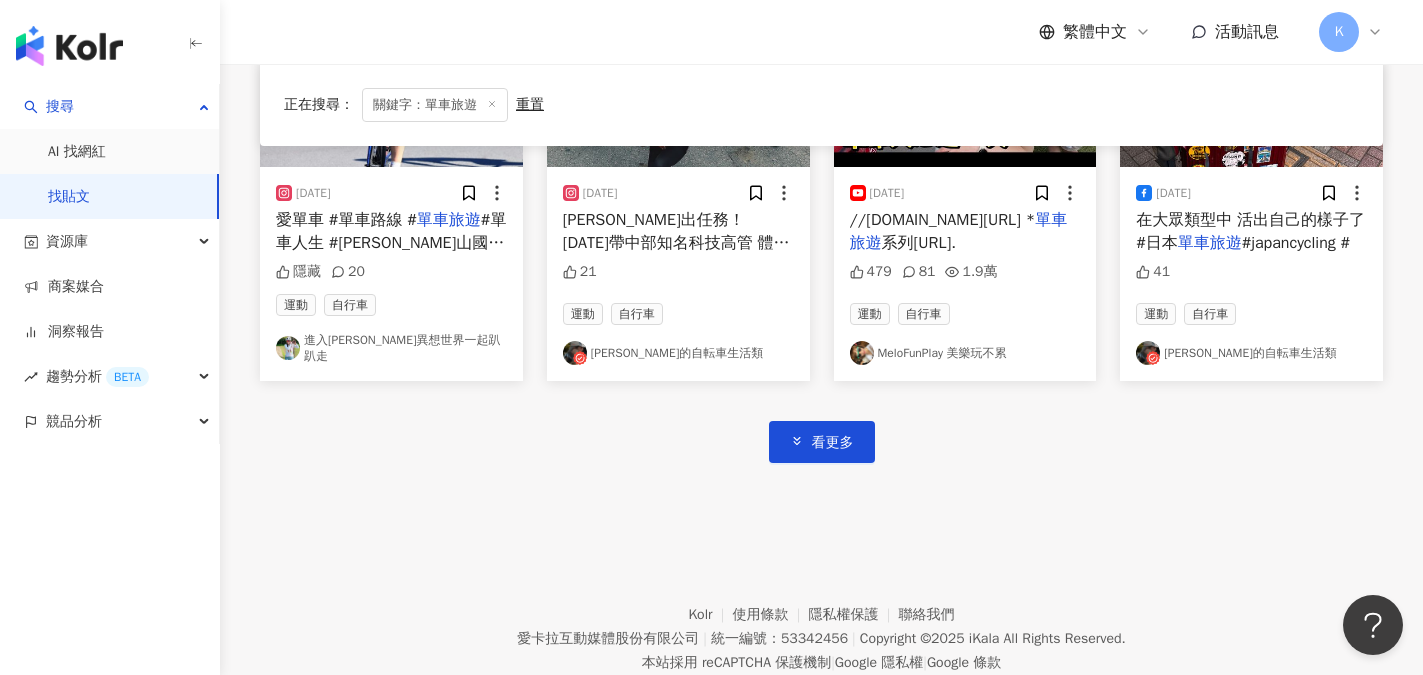 scroll, scrollTop: 4893, scrollLeft: 0, axis: vertical 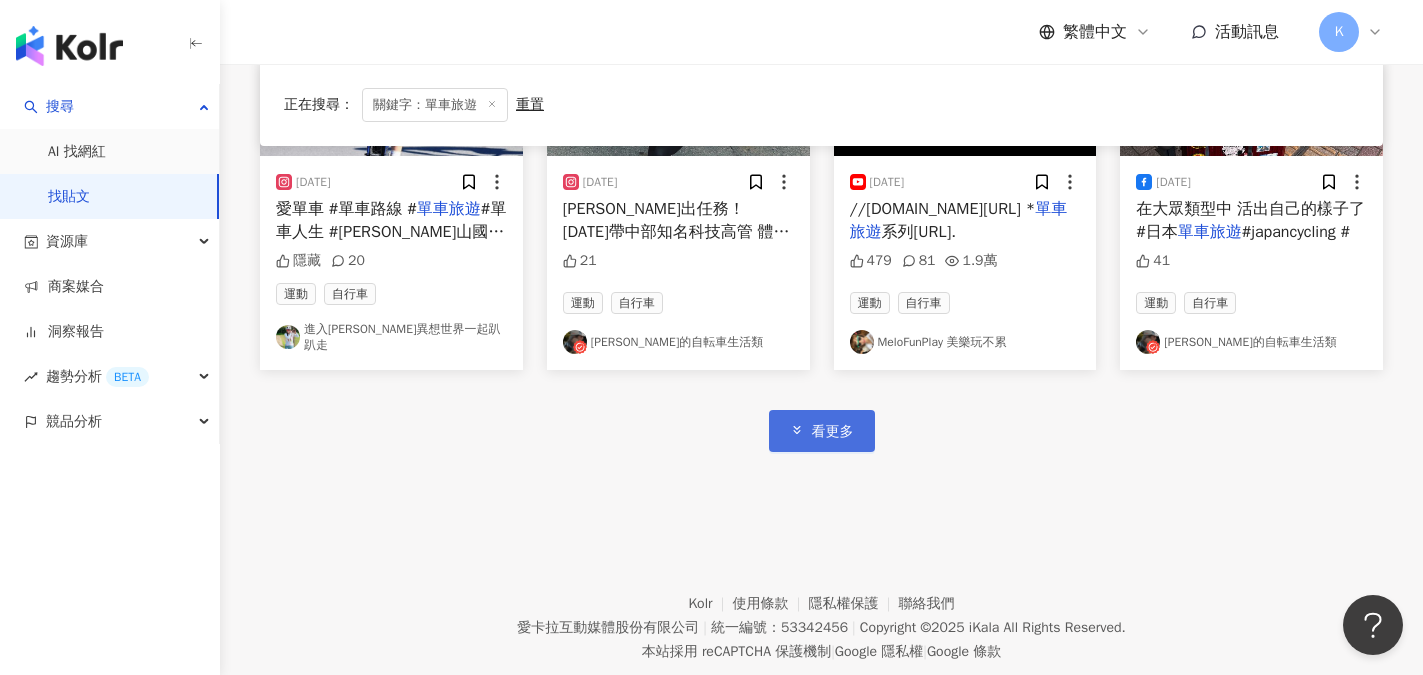 click 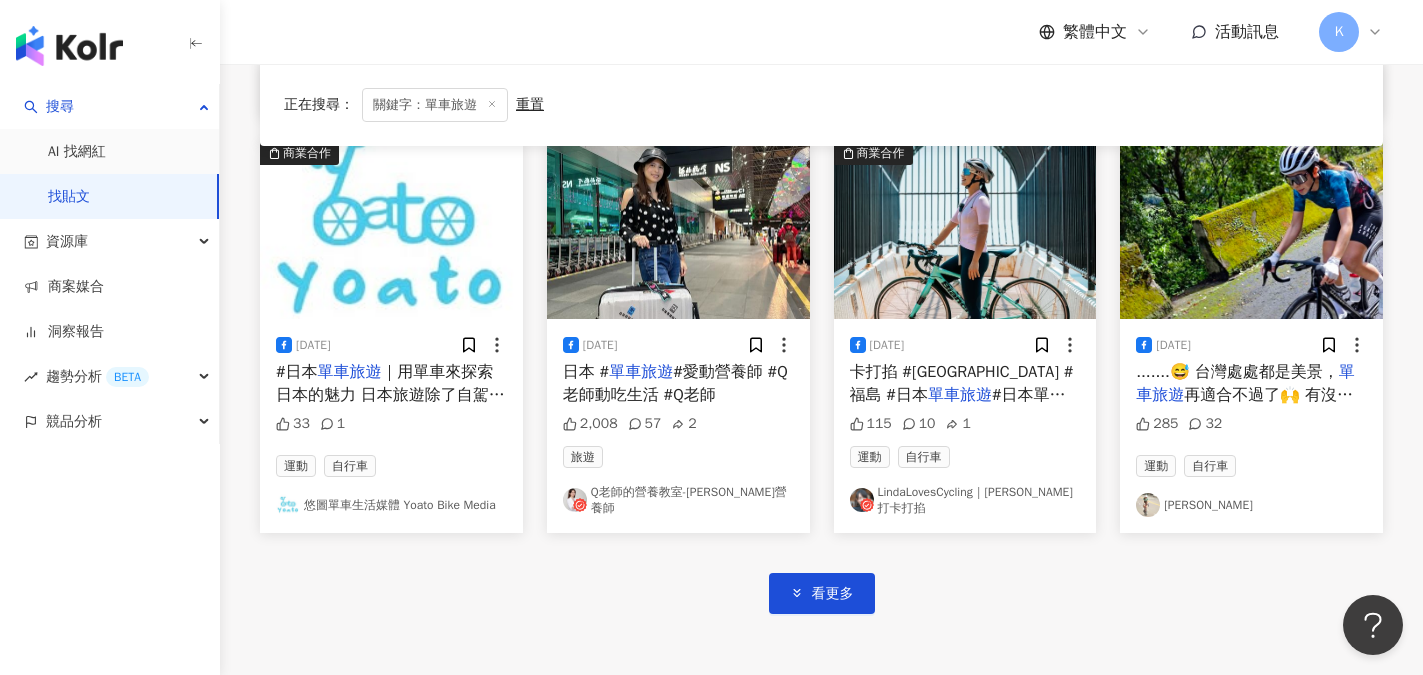 scroll, scrollTop: 6093, scrollLeft: 0, axis: vertical 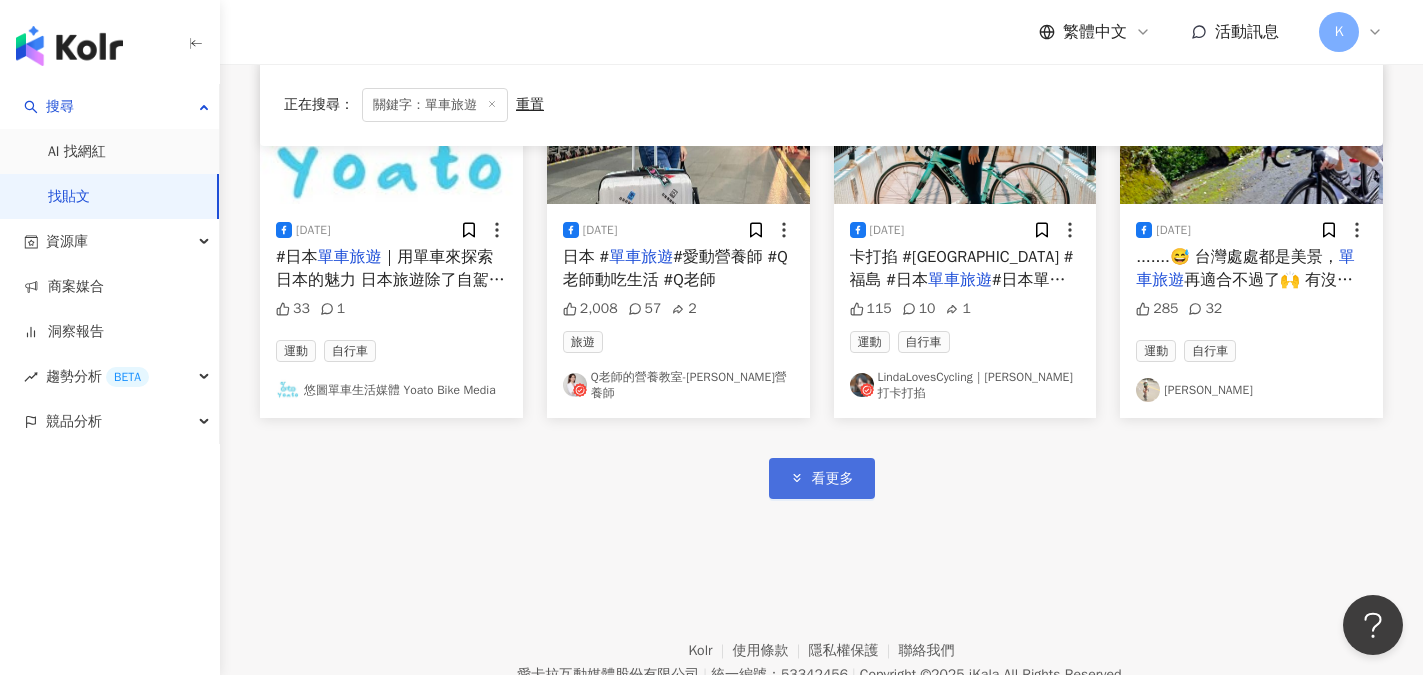 click on "看更多" at bounding box center (833, 479) 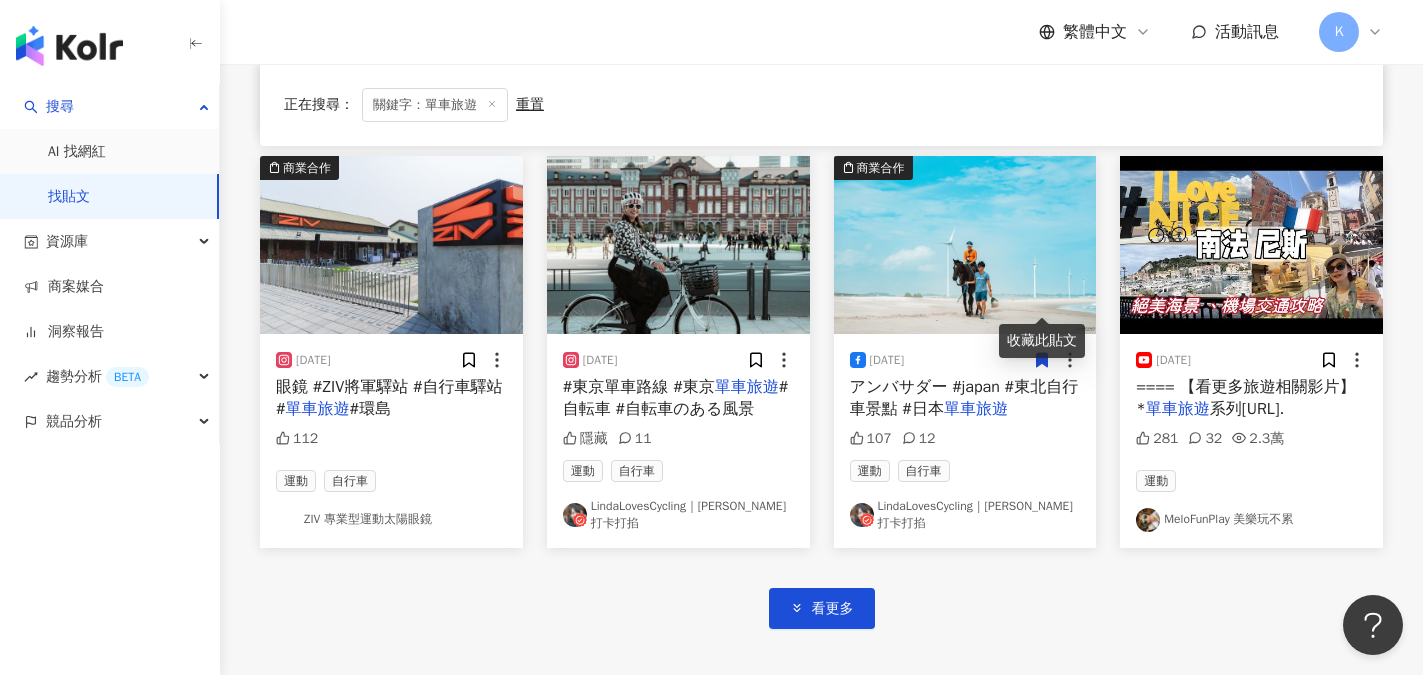 scroll, scrollTop: 7193, scrollLeft: 0, axis: vertical 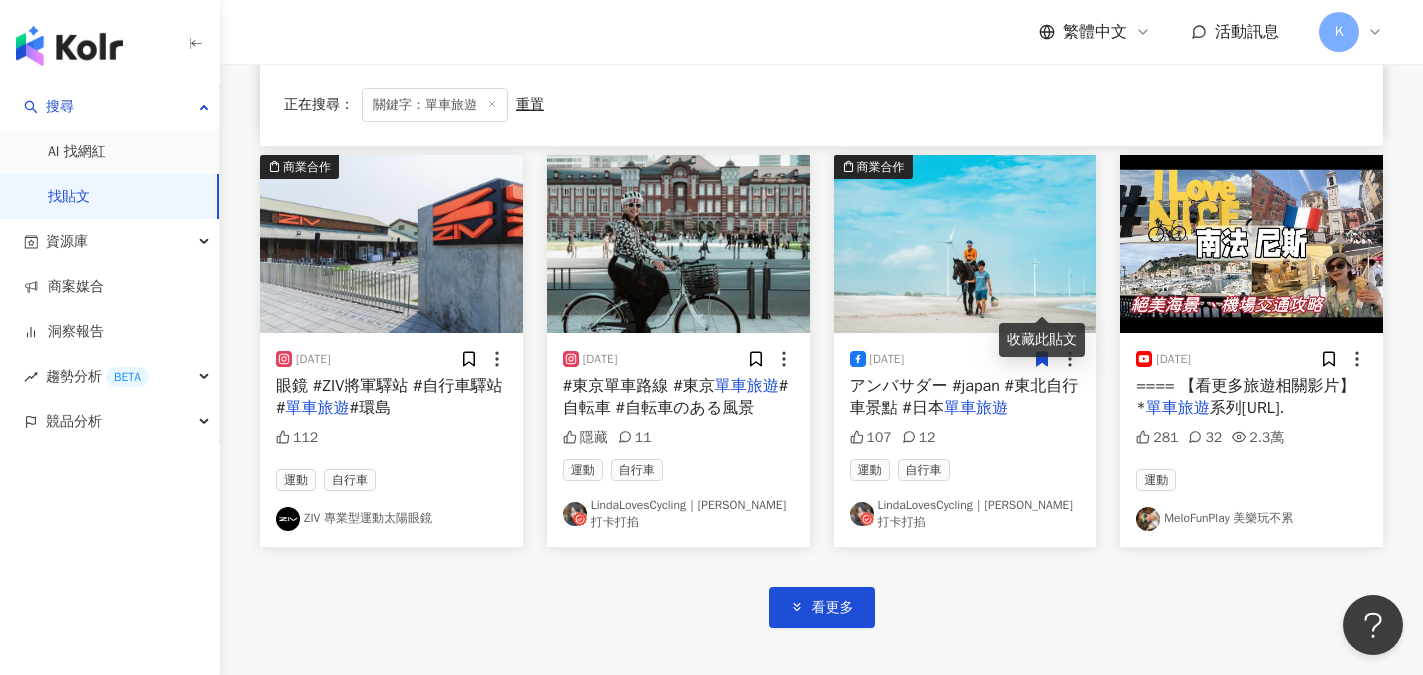 click on "系列https://reurl." at bounding box center [1247, 408] 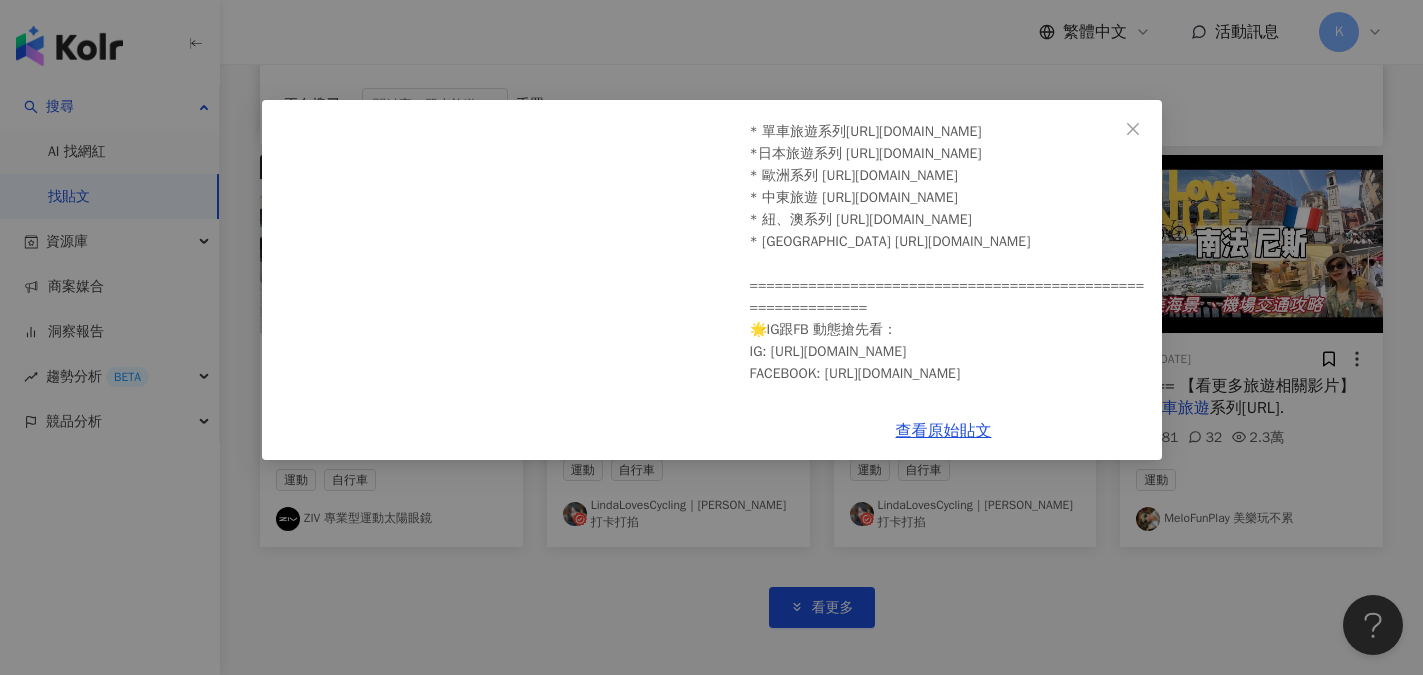 scroll, scrollTop: 454, scrollLeft: 0, axis: vertical 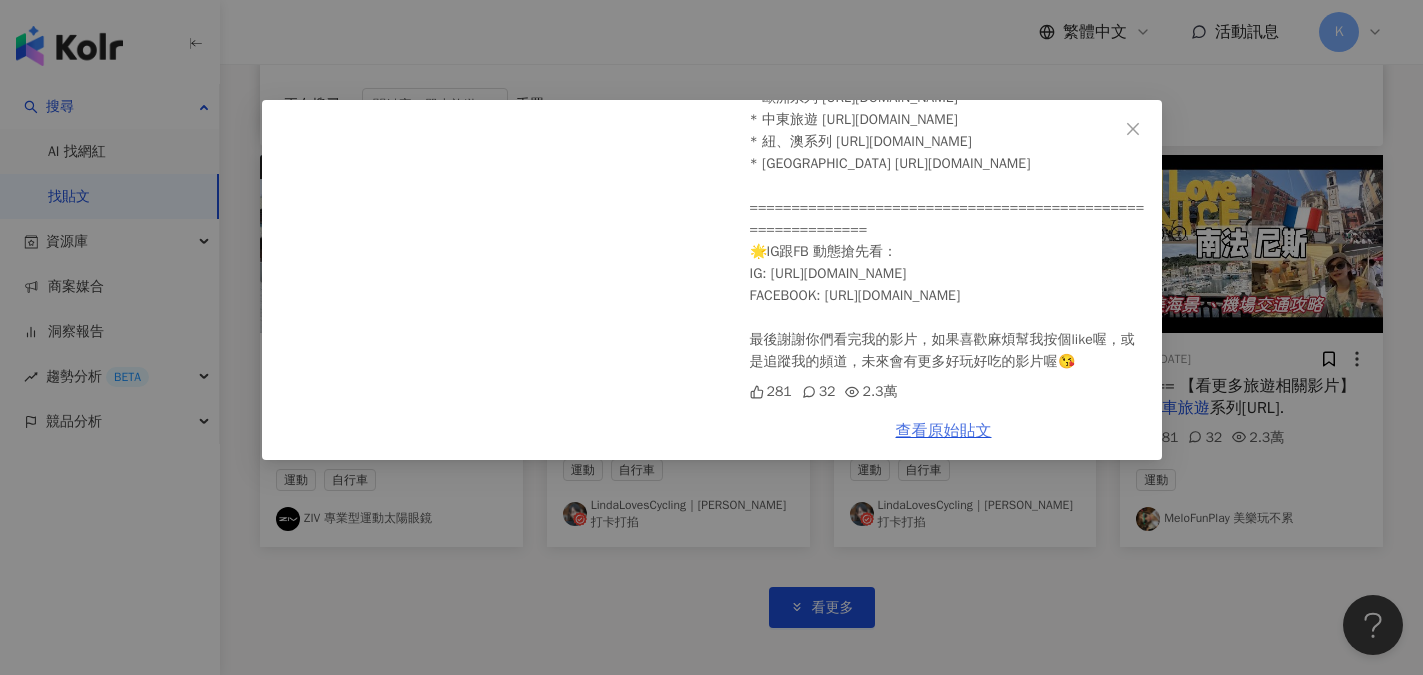 click on "查看原始貼文" at bounding box center [944, 431] 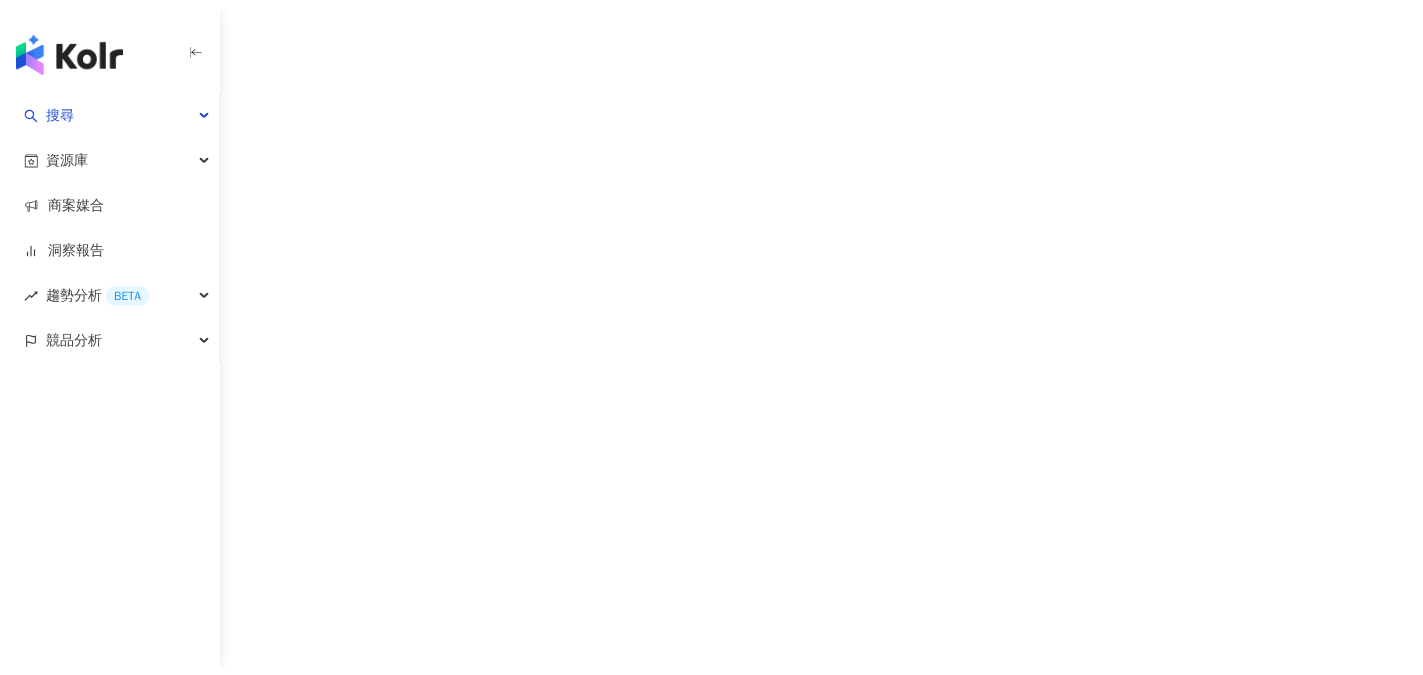 scroll, scrollTop: 0, scrollLeft: 0, axis: both 